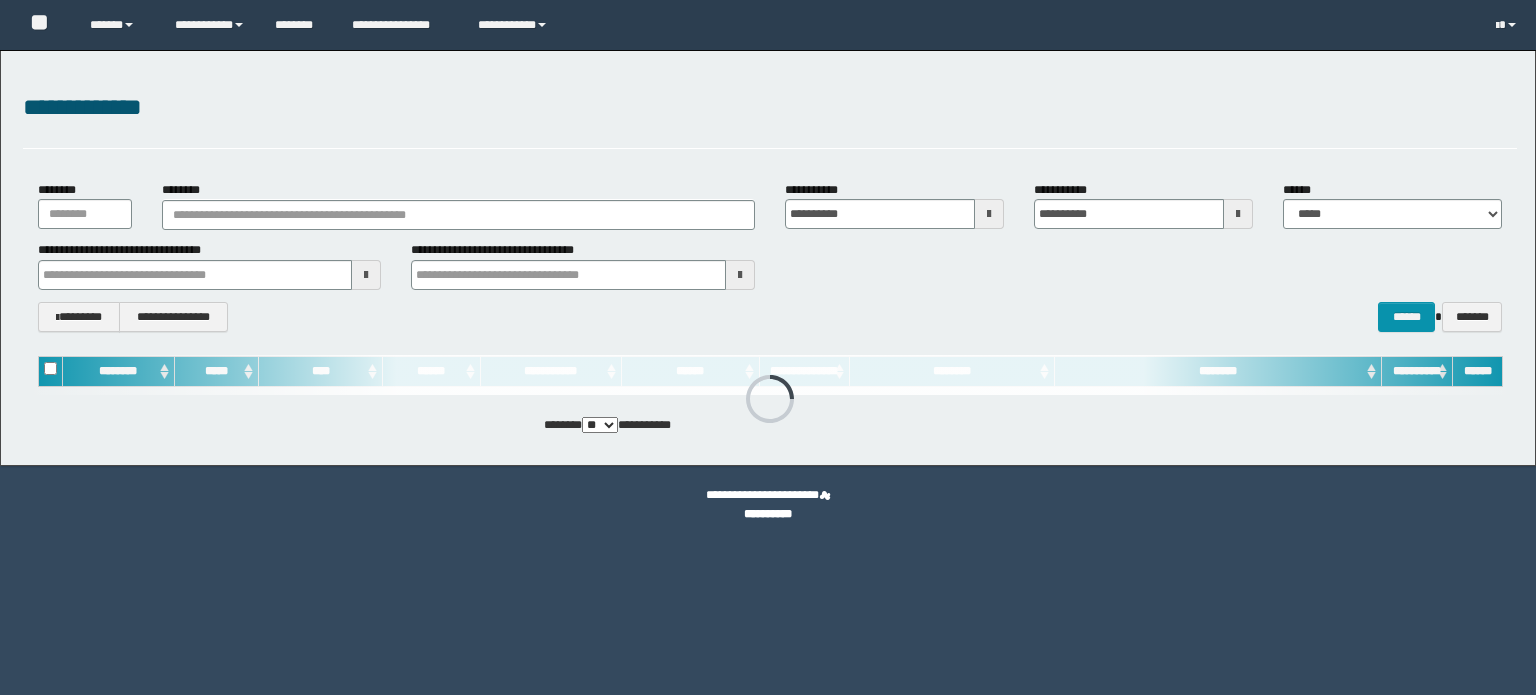 scroll, scrollTop: 0, scrollLeft: 0, axis: both 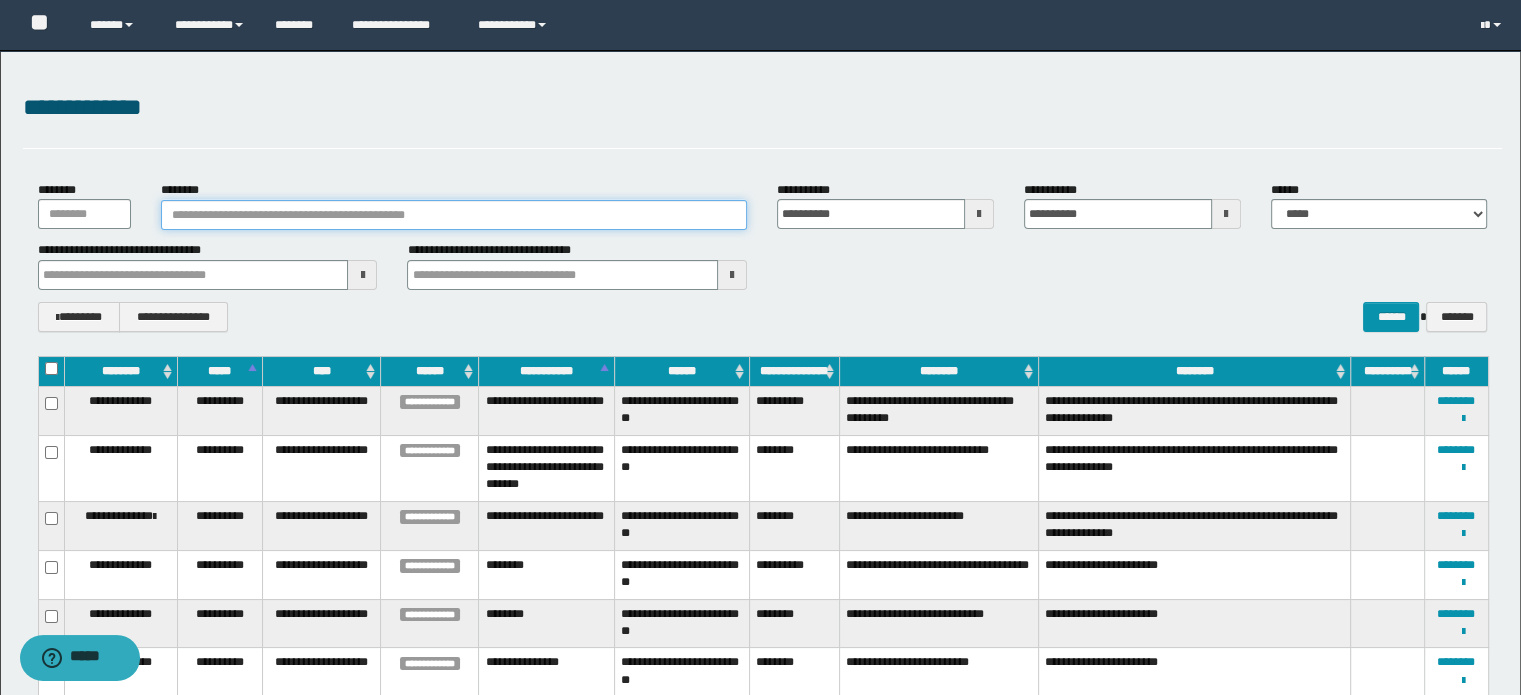 click on "********" at bounding box center [454, 215] 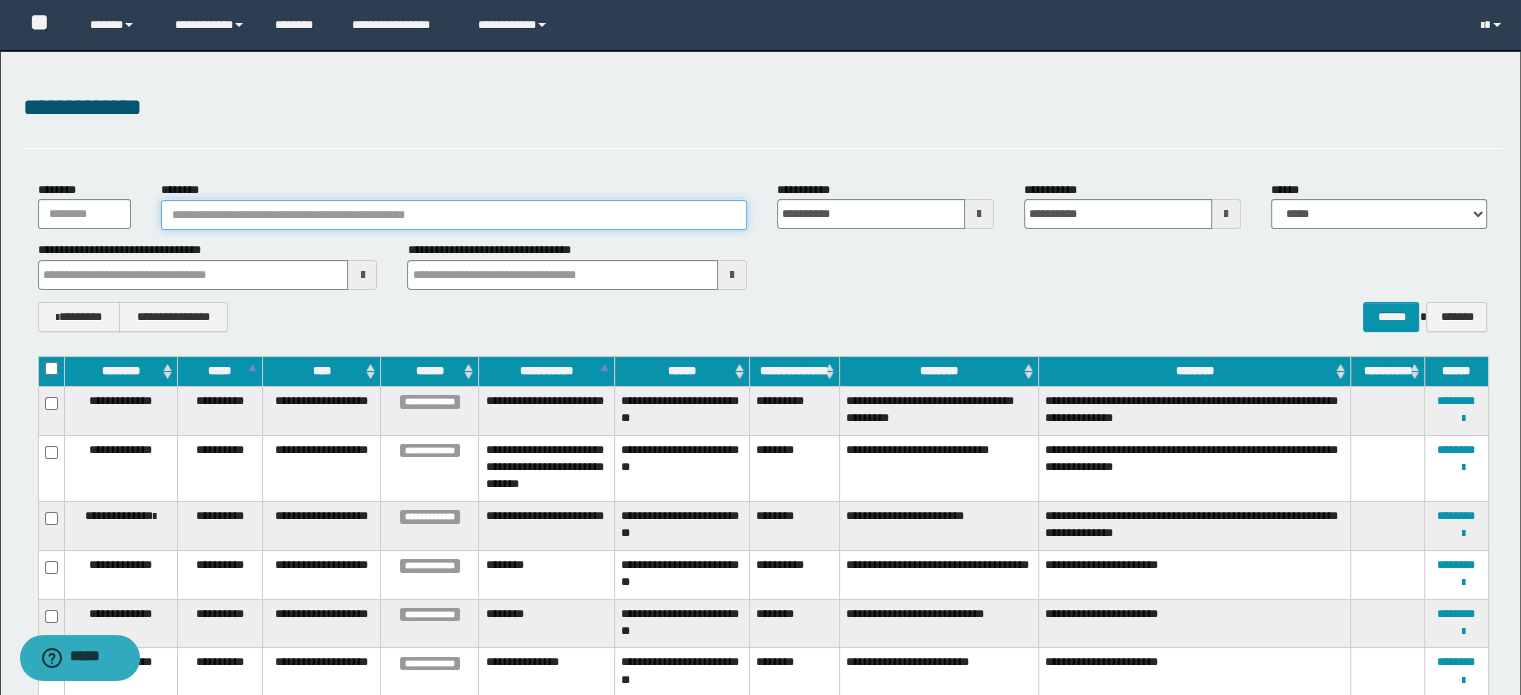 paste on "**********" 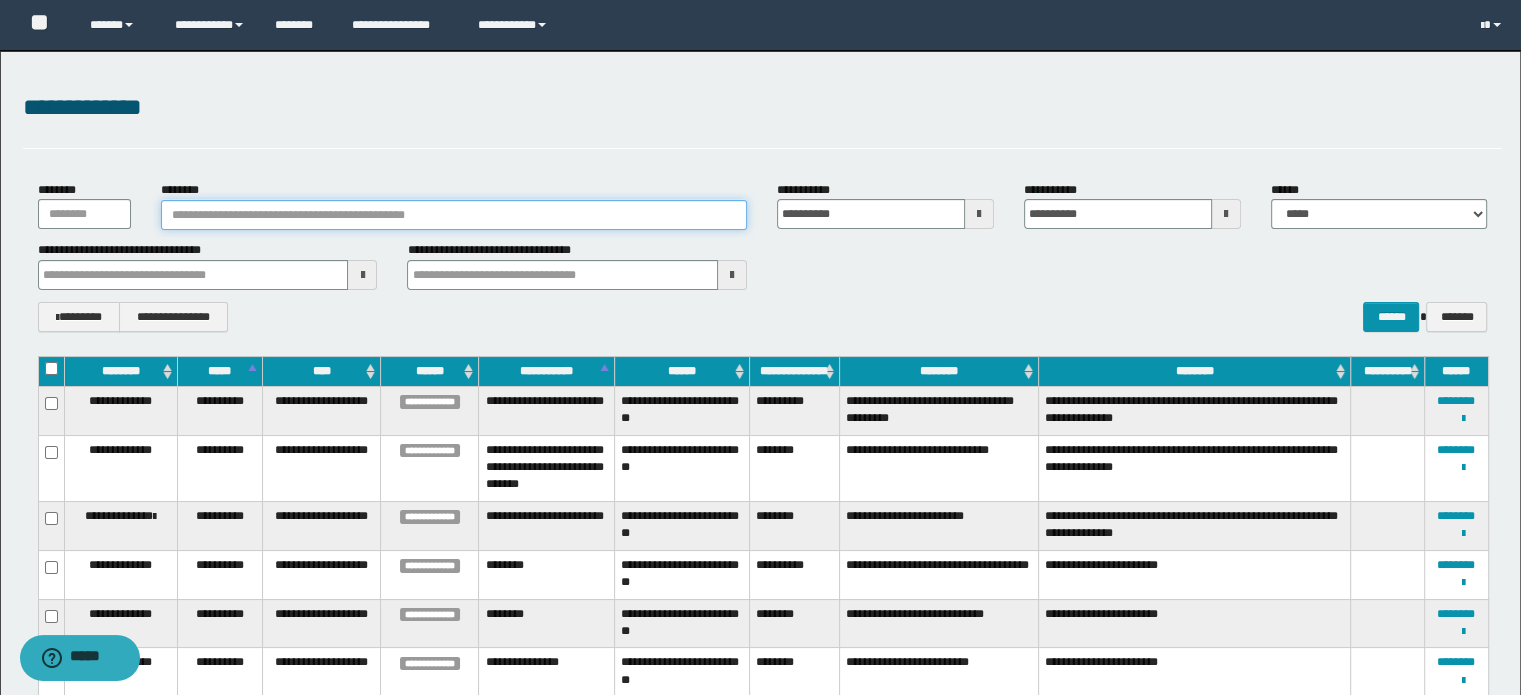 type on "**********" 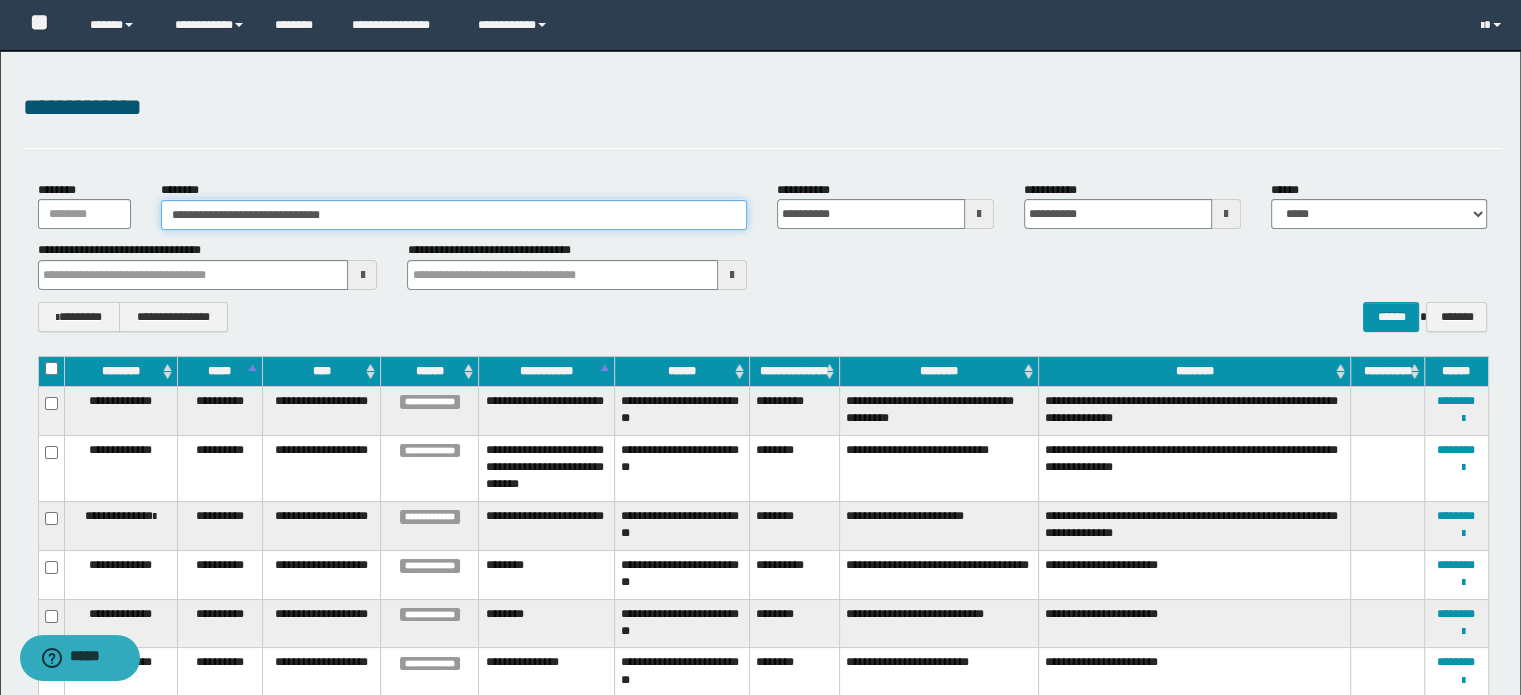 type on "**********" 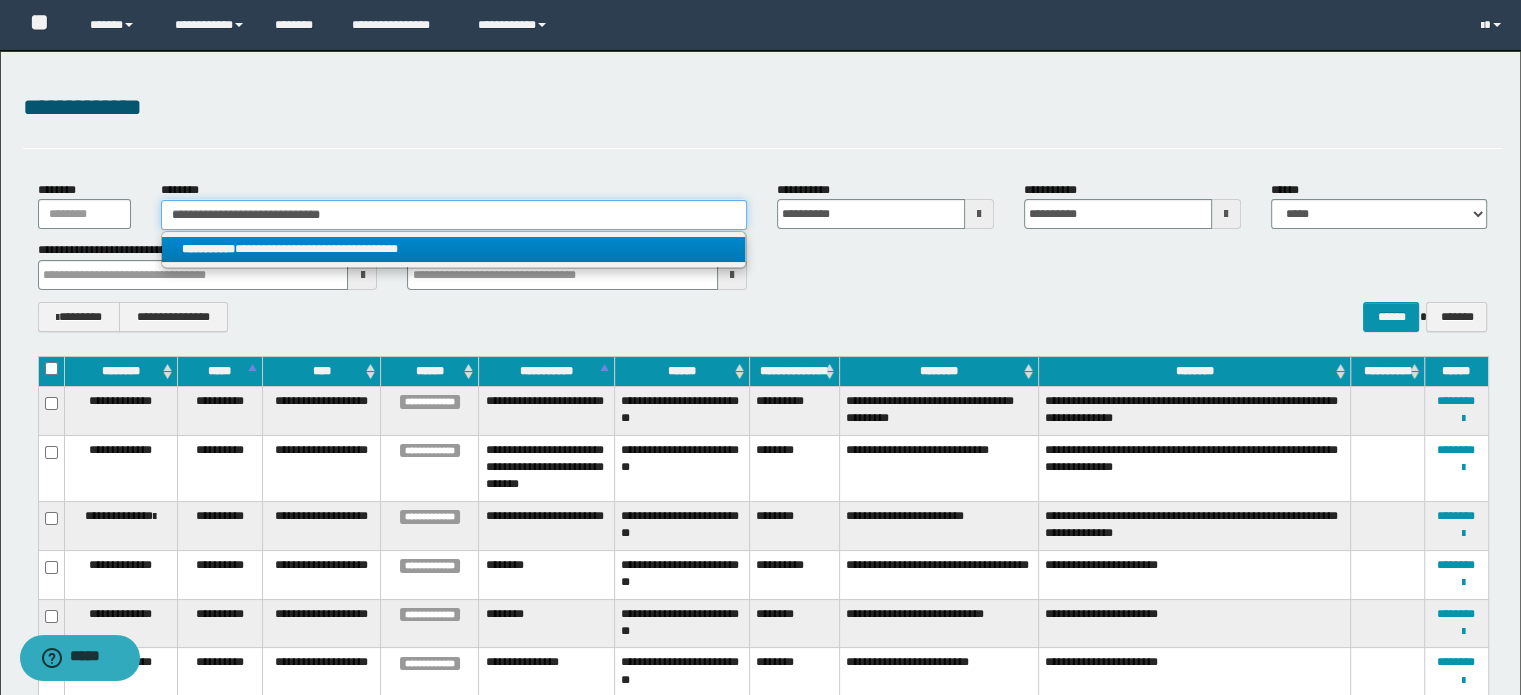 type on "**********" 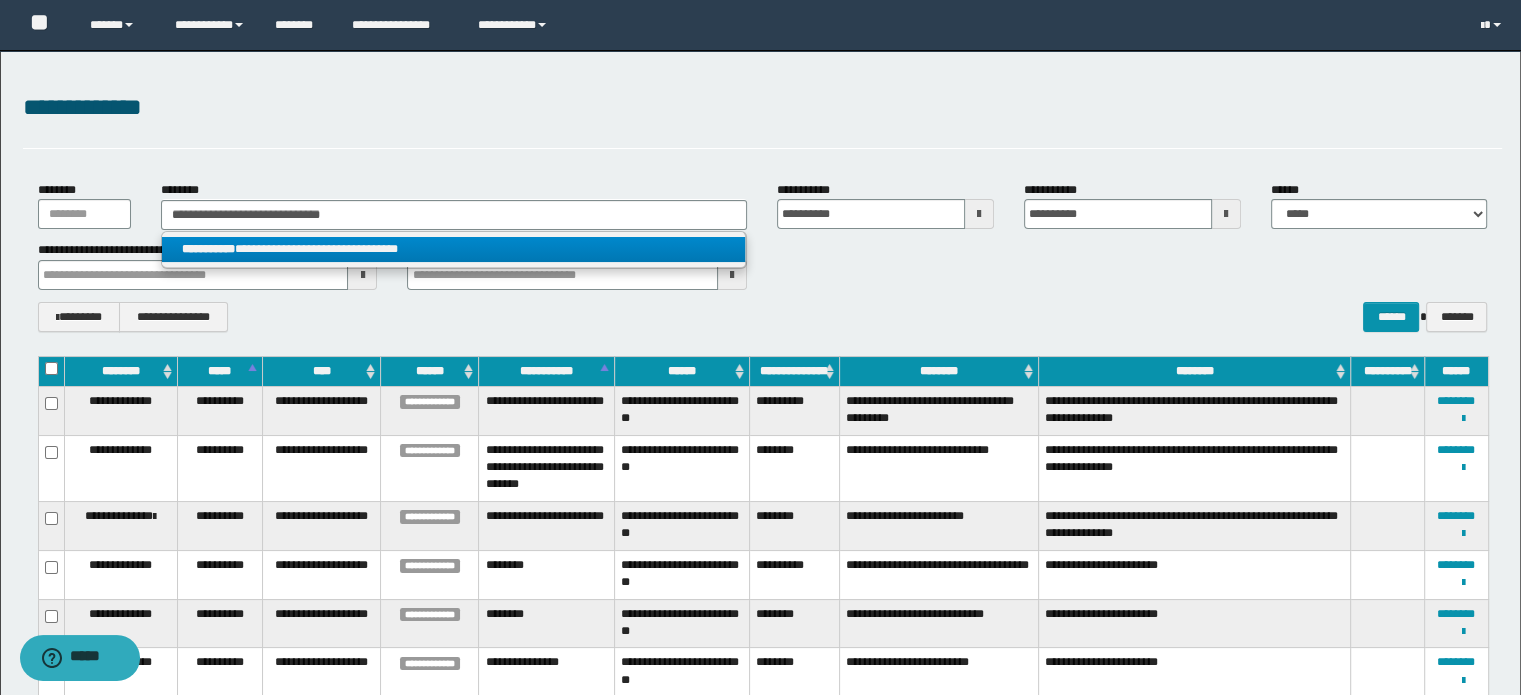 click on "**********" at bounding box center (454, 249) 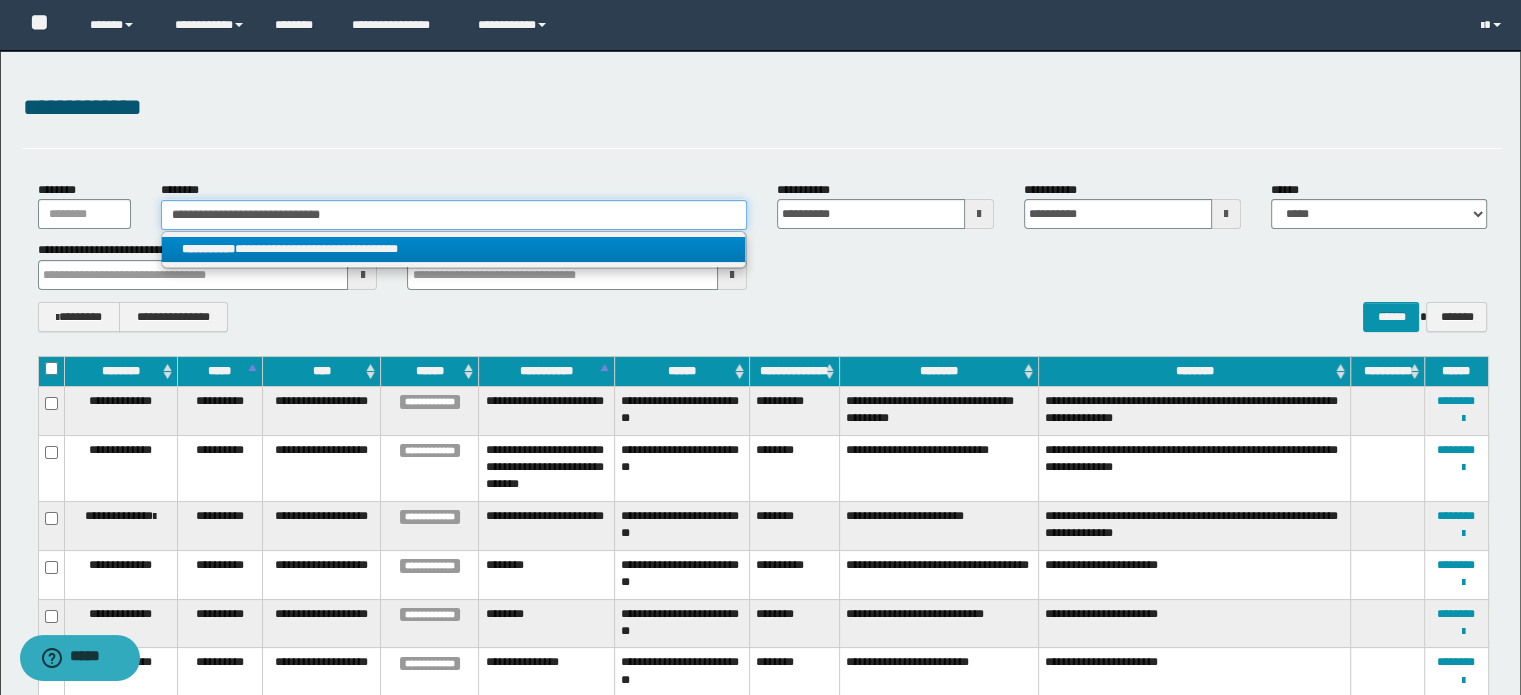 type 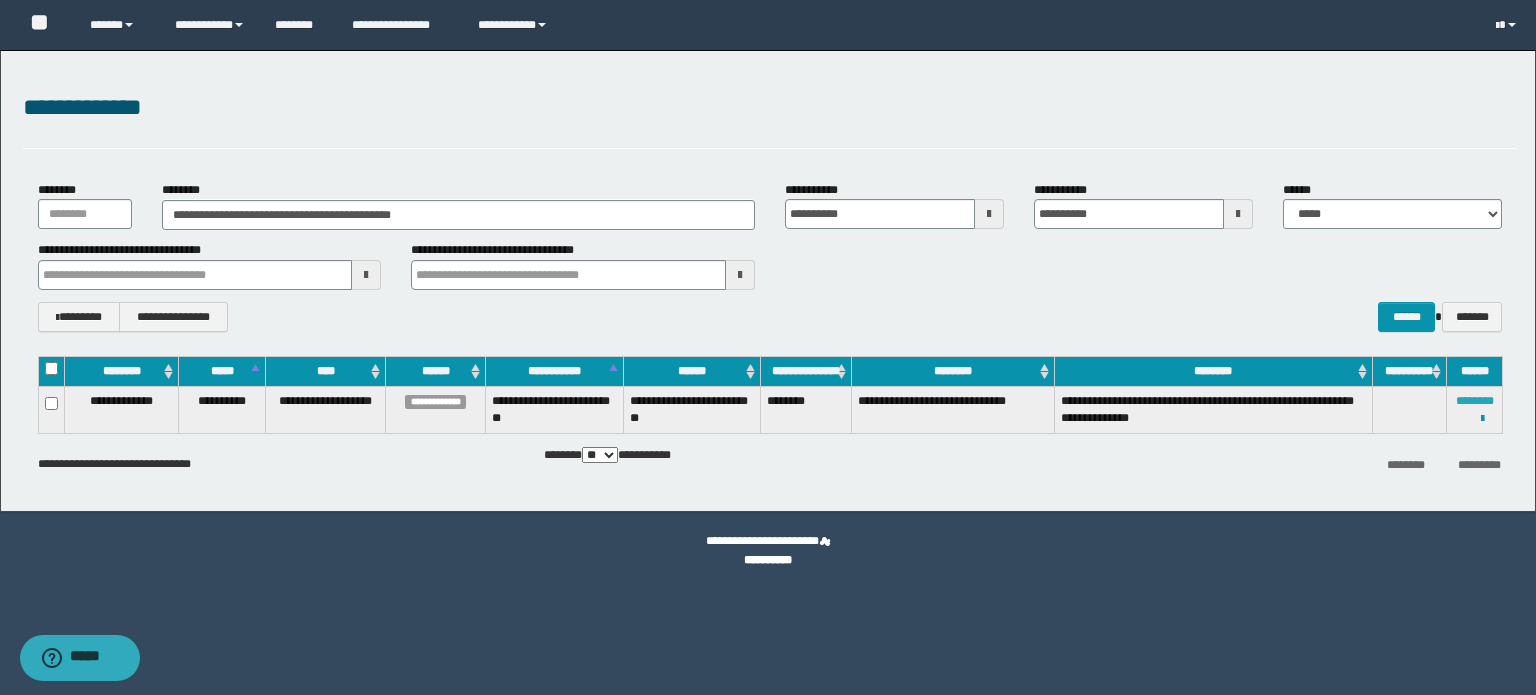 click on "********" at bounding box center [1475, 401] 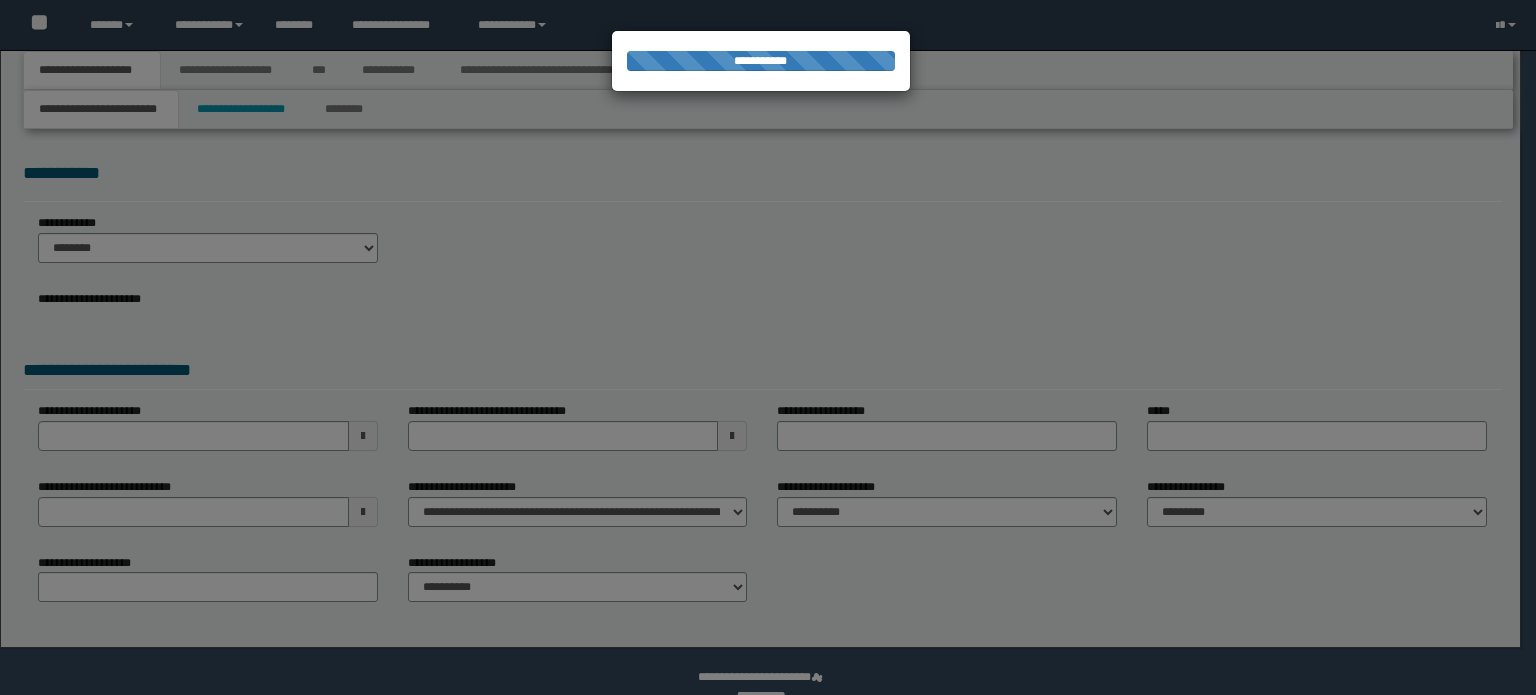 scroll, scrollTop: 0, scrollLeft: 0, axis: both 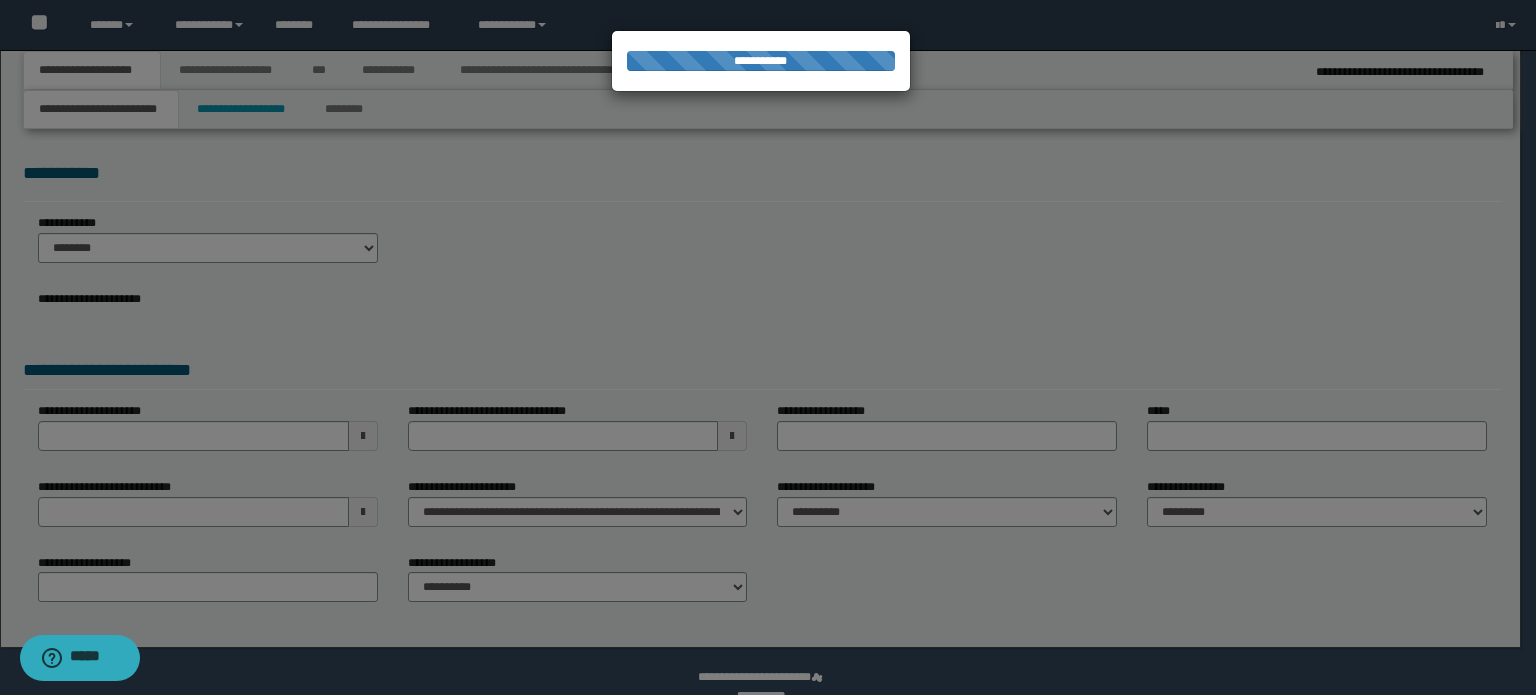 select on "*" 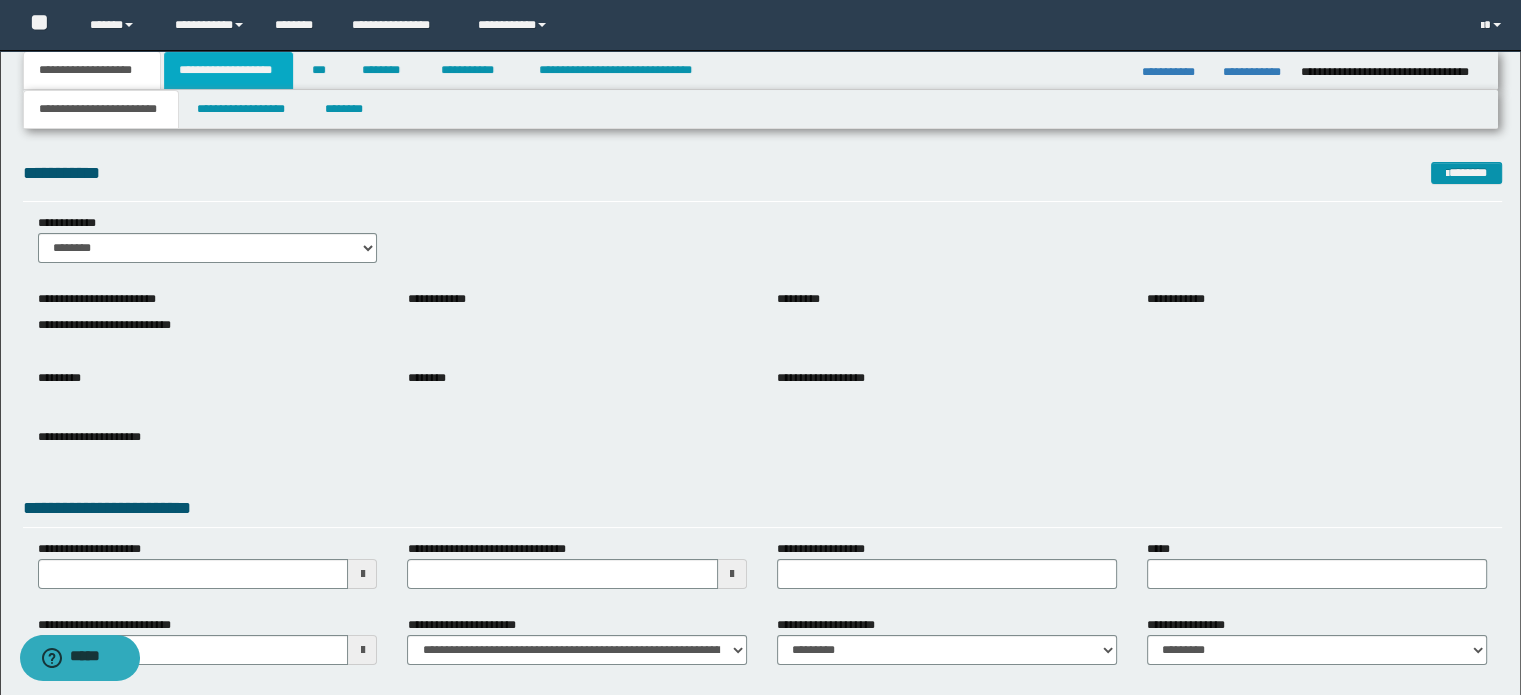 click on "**********" at bounding box center (228, 70) 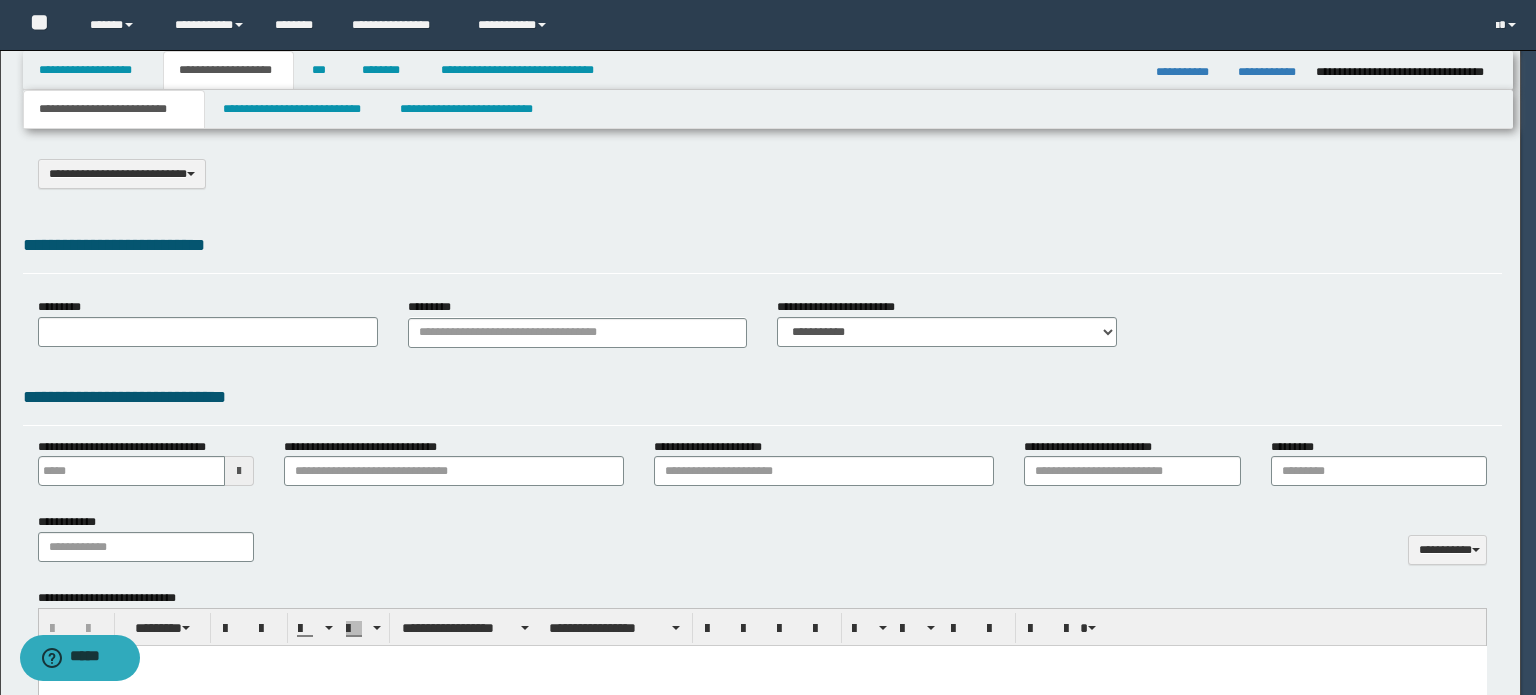 scroll, scrollTop: 0, scrollLeft: 0, axis: both 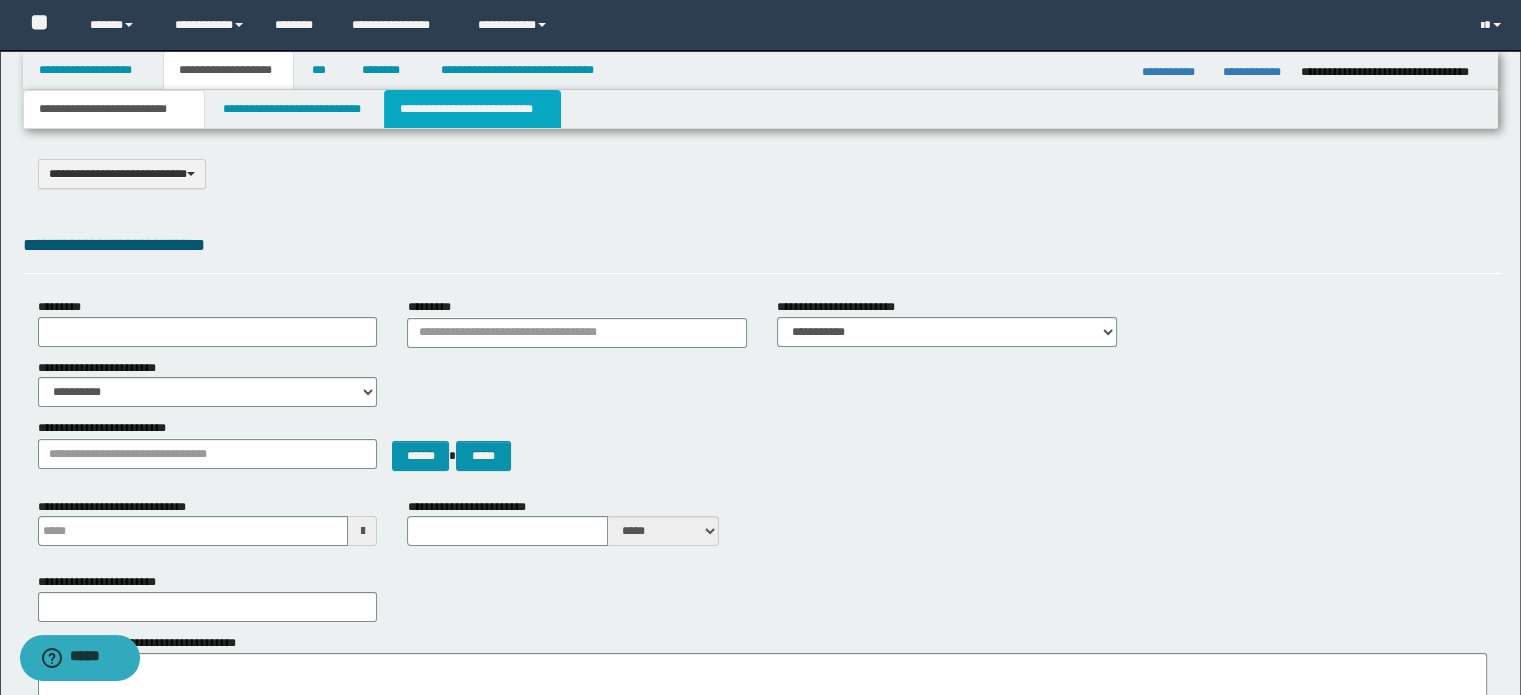 click on "**********" at bounding box center (472, 109) 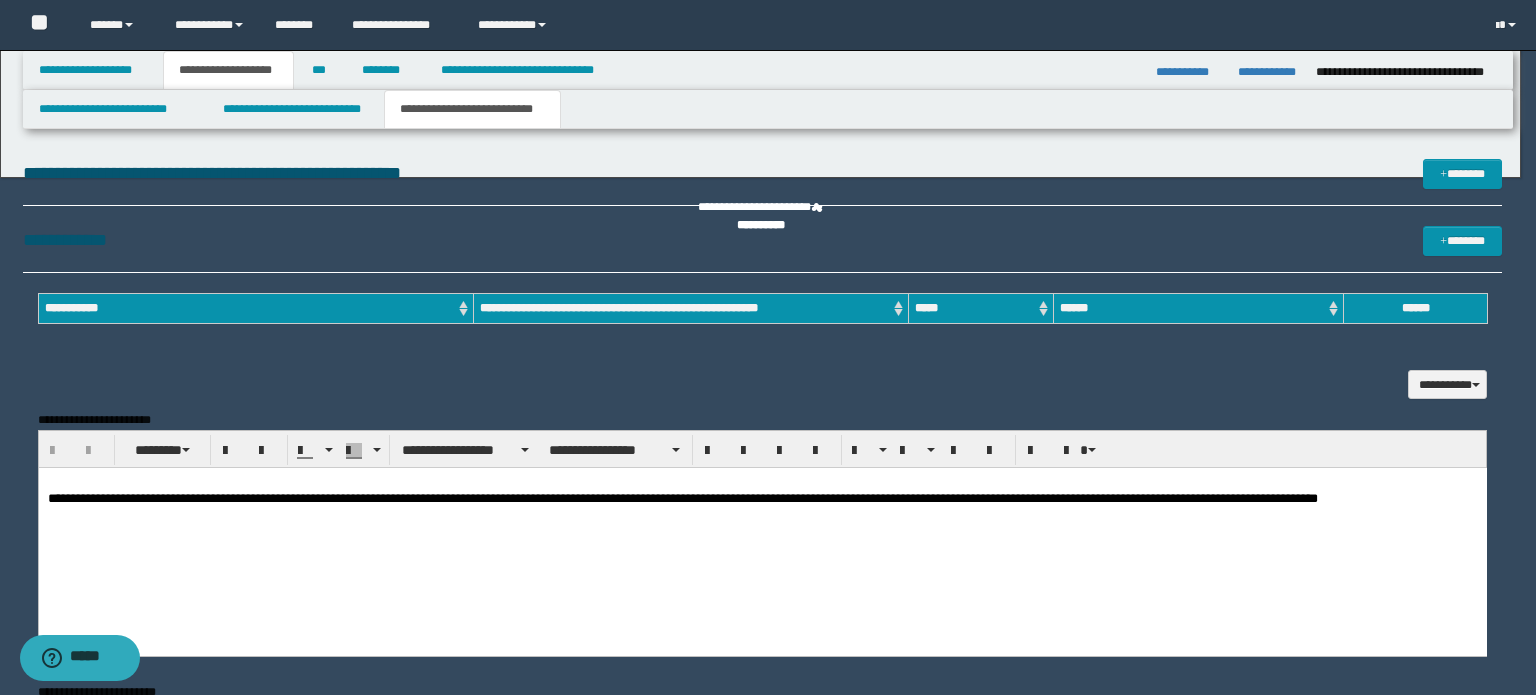 scroll, scrollTop: 0, scrollLeft: 0, axis: both 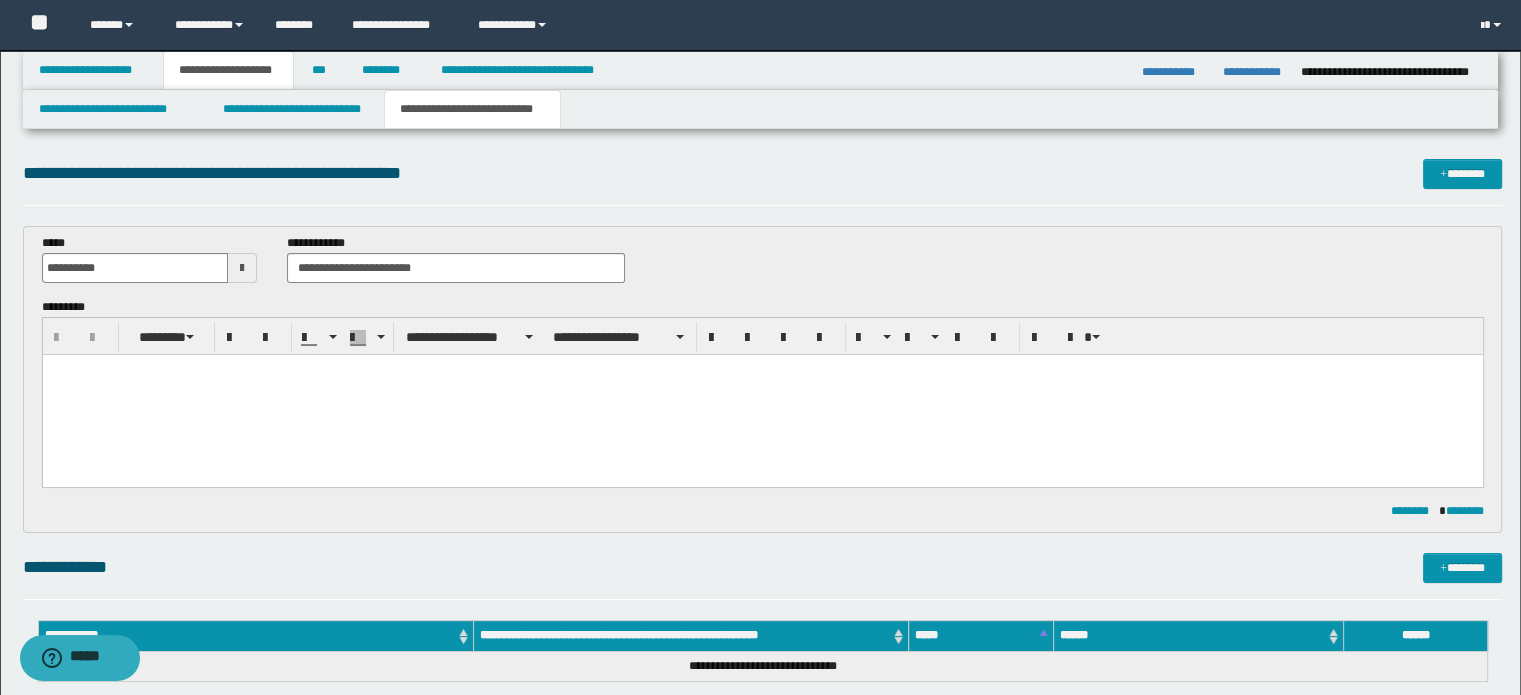 click at bounding box center [762, 394] 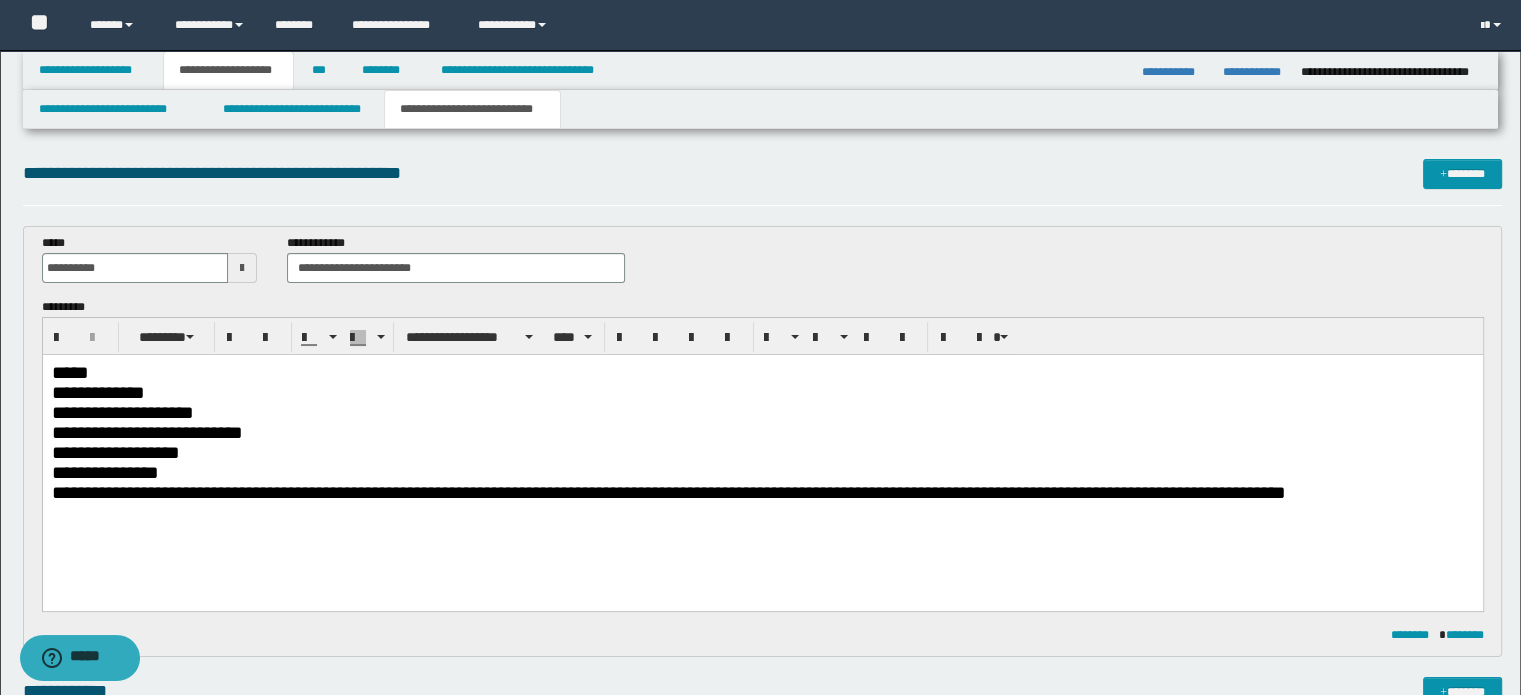 click on "*****" at bounding box center (762, 372) 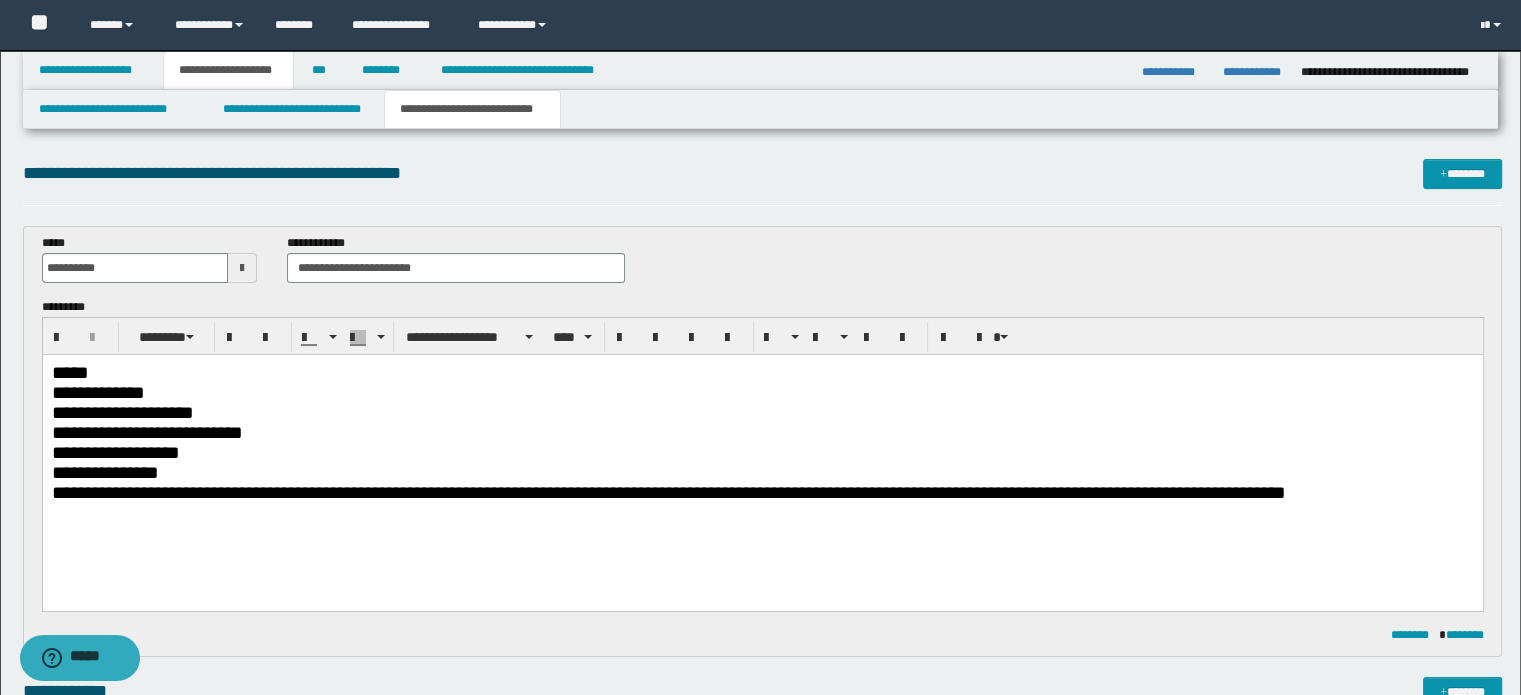 type 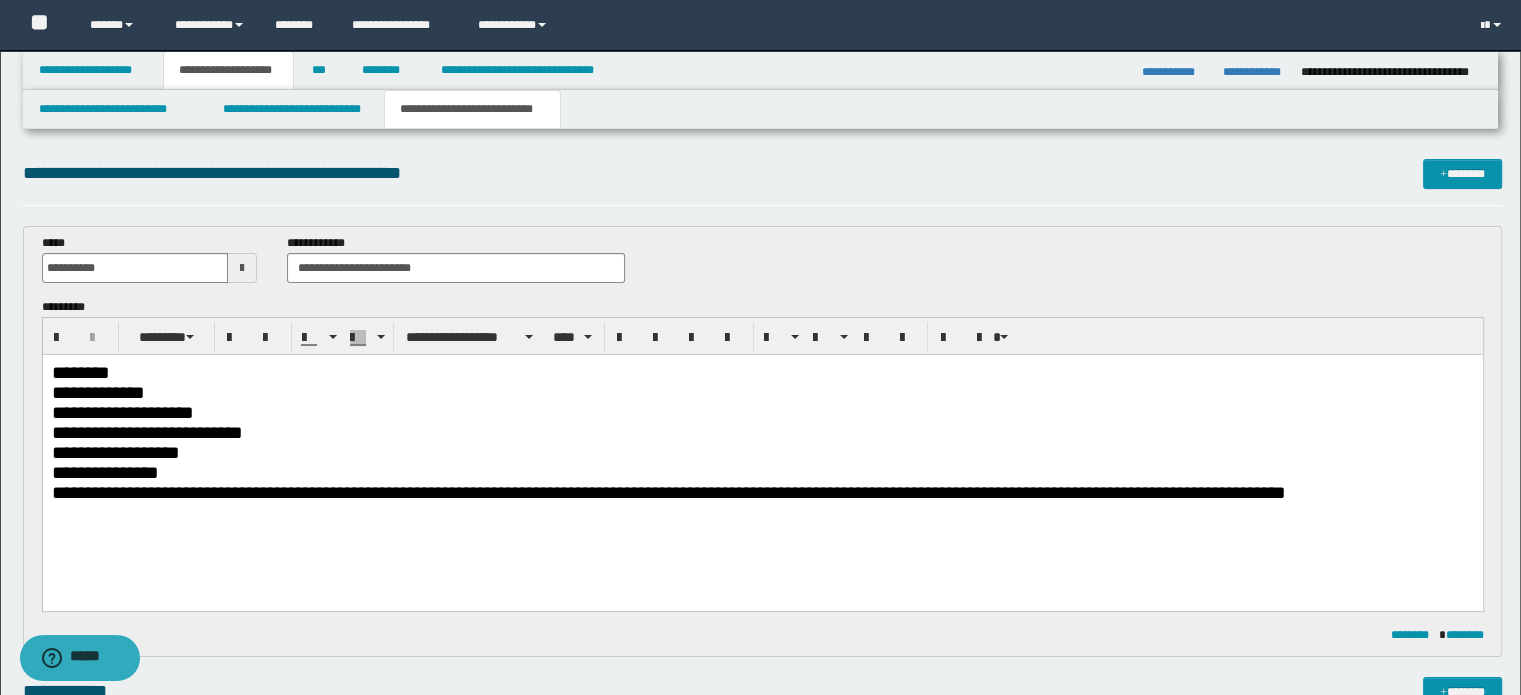 click on "**********" at bounding box center (762, 392) 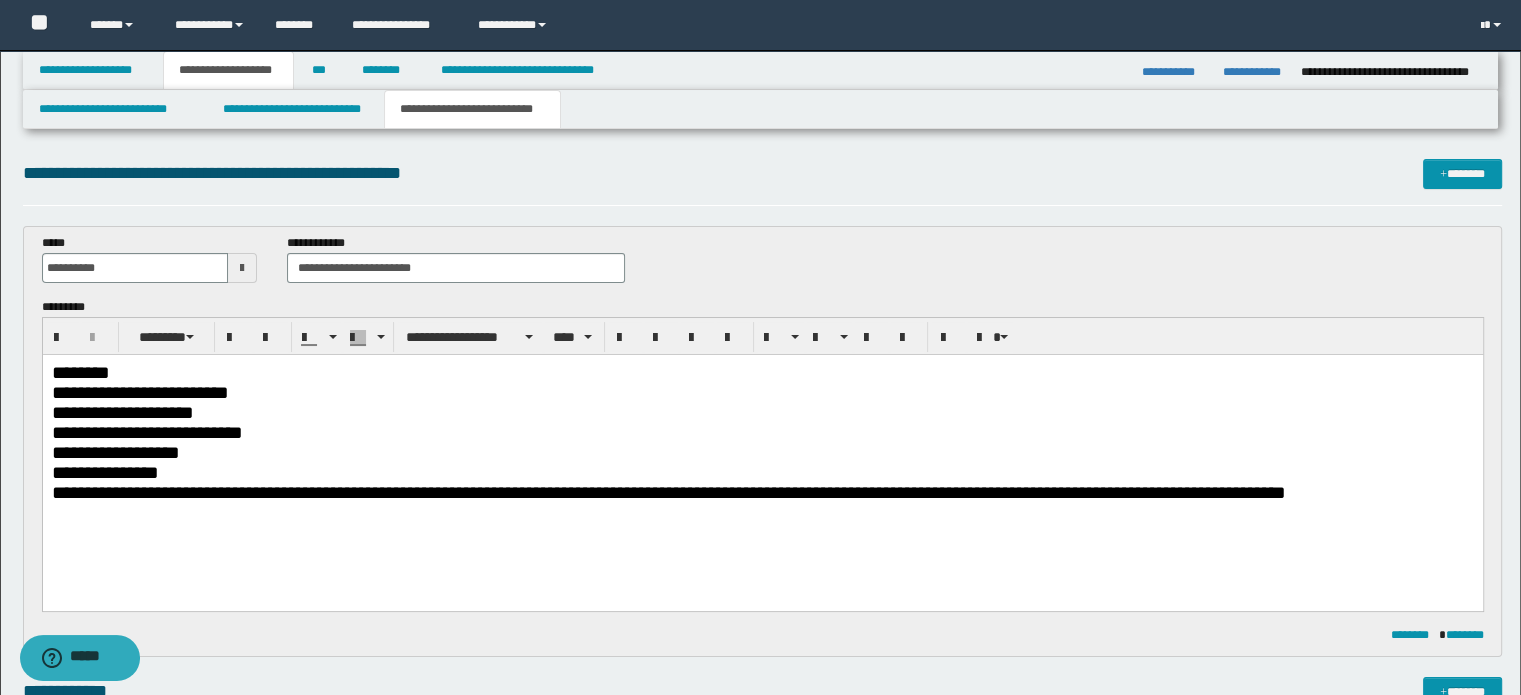 click on "**********" at bounding box center (762, 412) 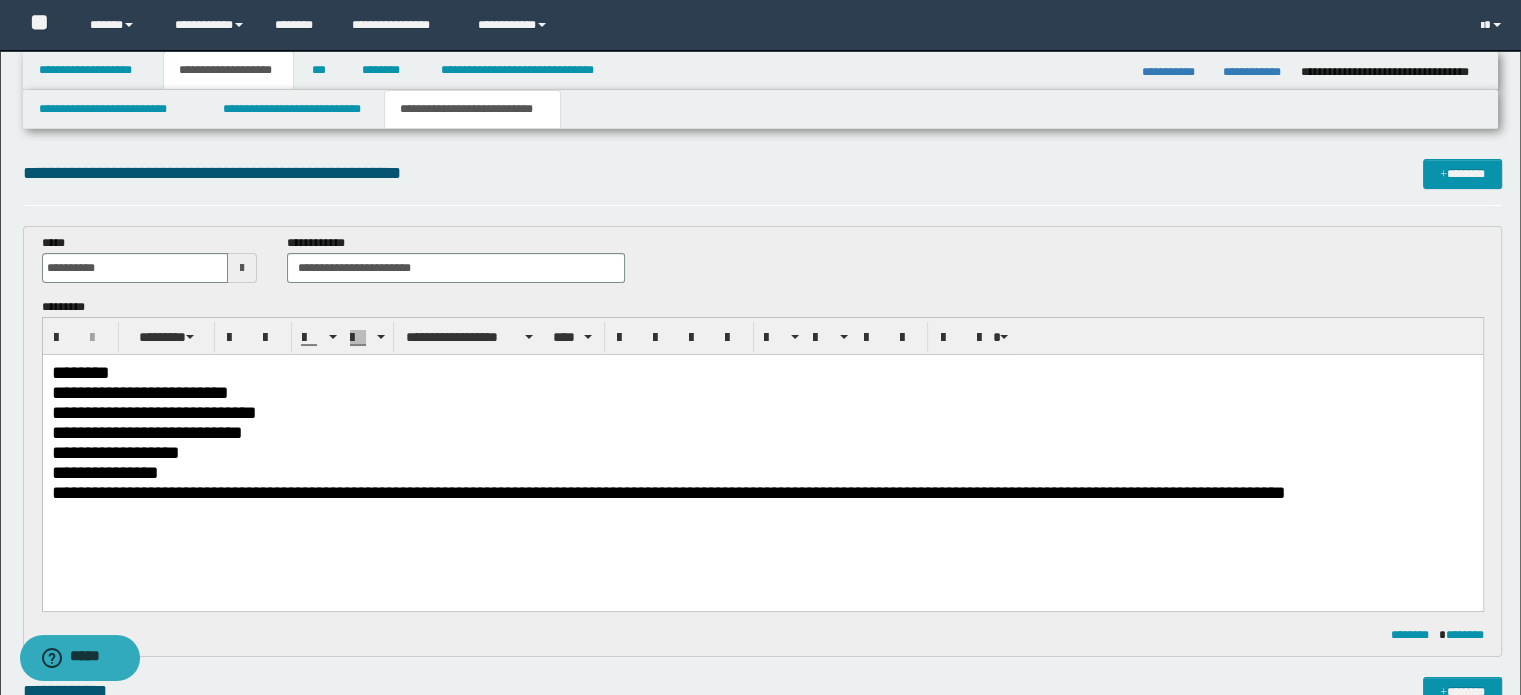 click on "**********" at bounding box center [762, 432] 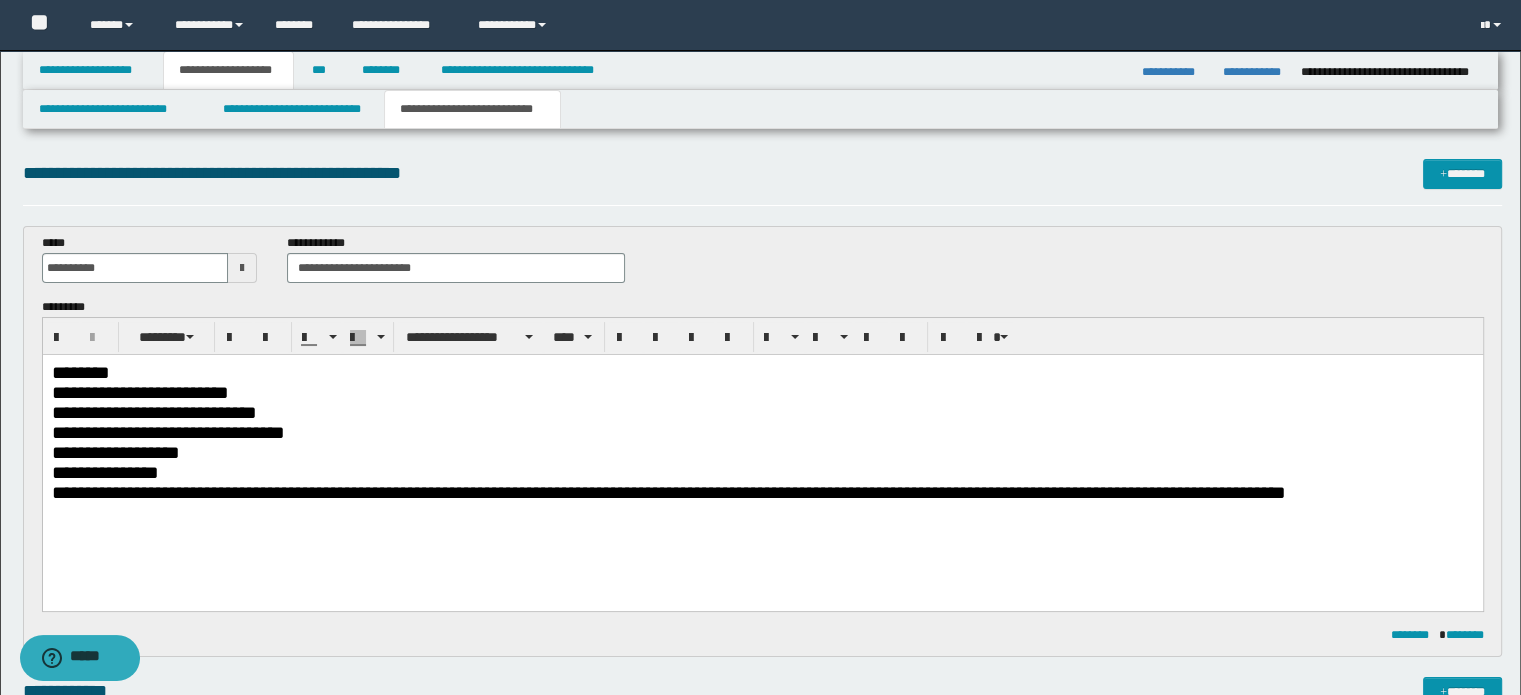 click on "**********" at bounding box center (762, 452) 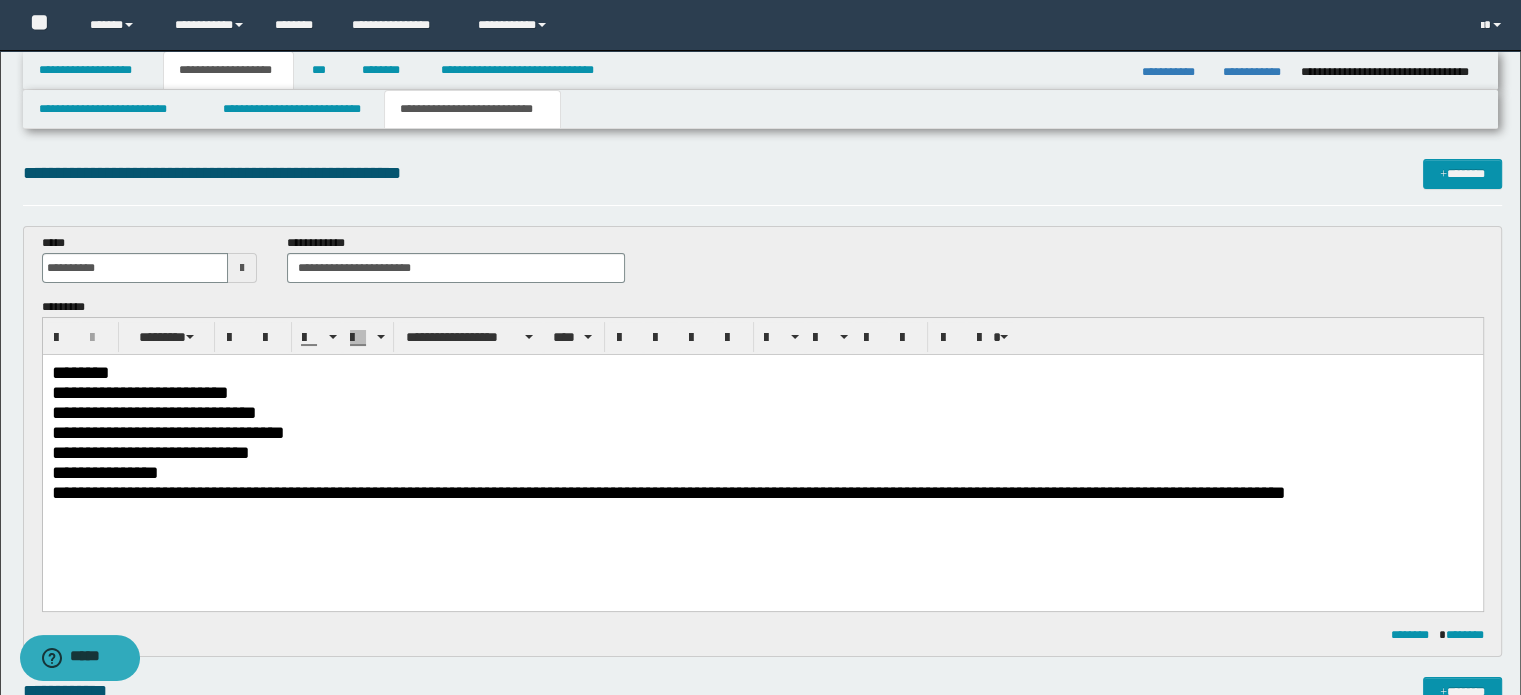 click on "**********" at bounding box center [762, 472] 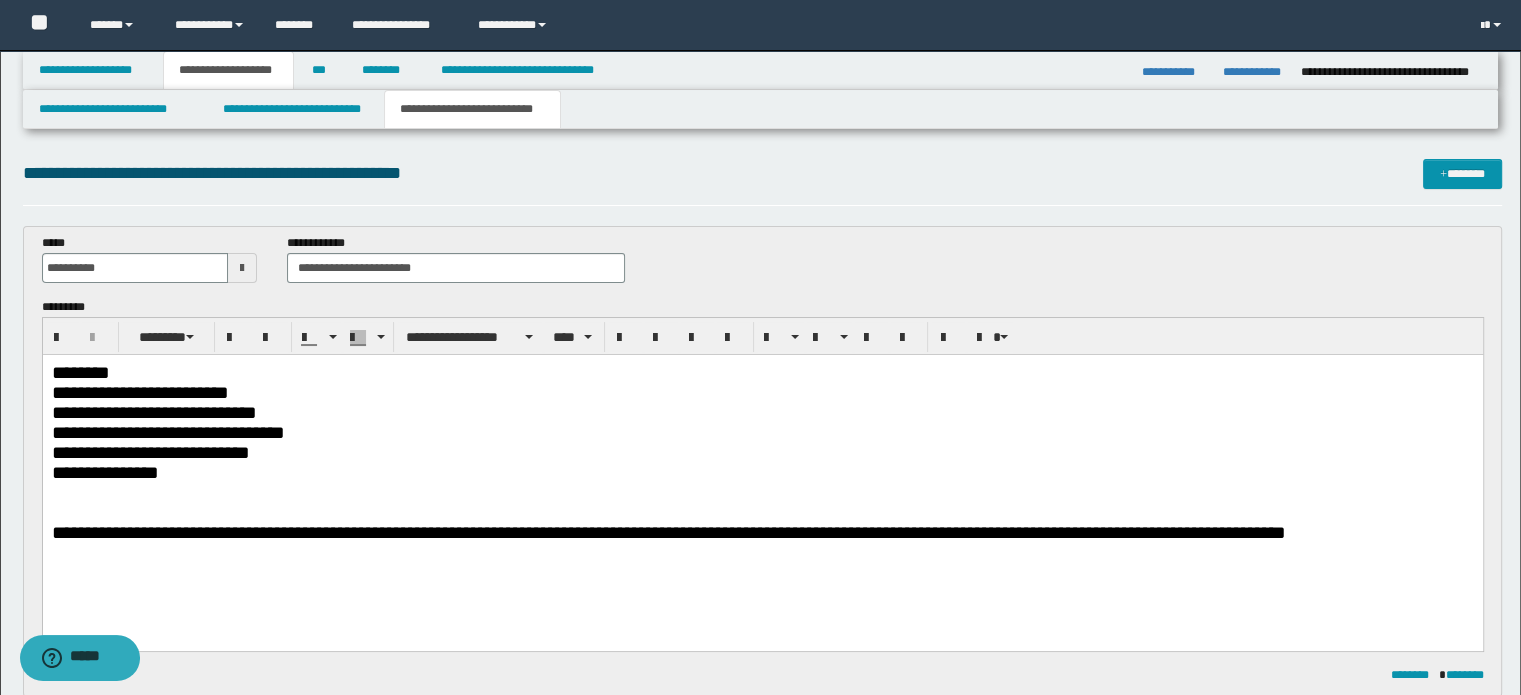 click on "**********" at bounding box center (762, 472) 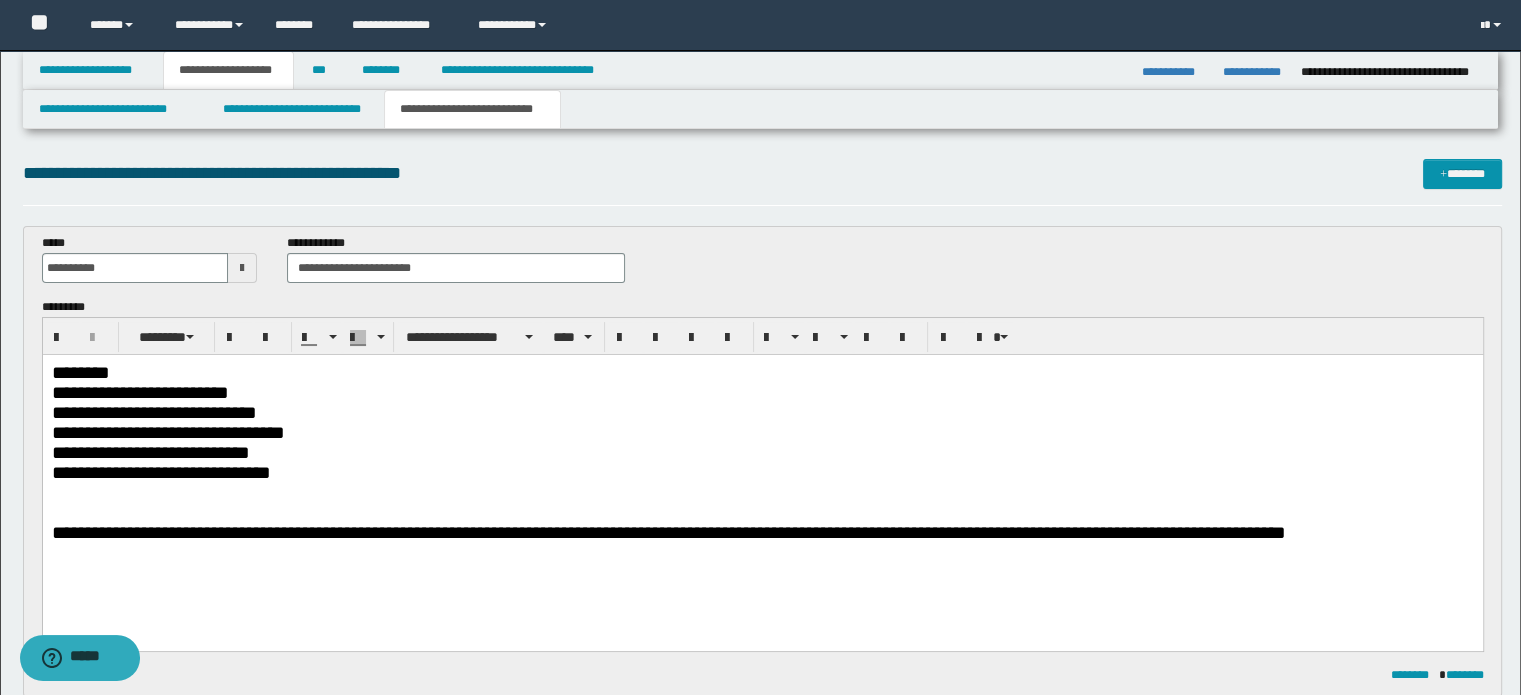 drag, startPoint x: 185, startPoint y: 468, endPoint x: 244, endPoint y: 504, distance: 69.115845 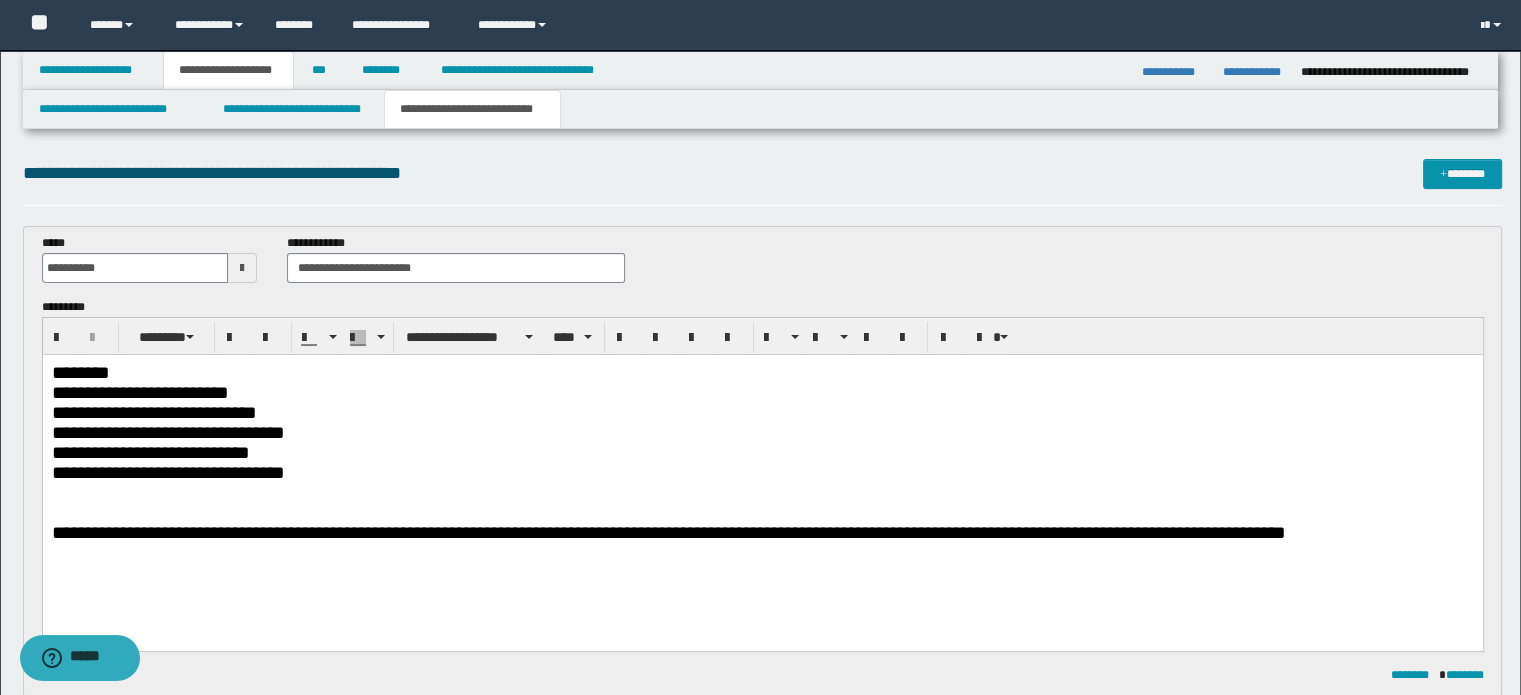click on "**********" at bounding box center [762, 472] 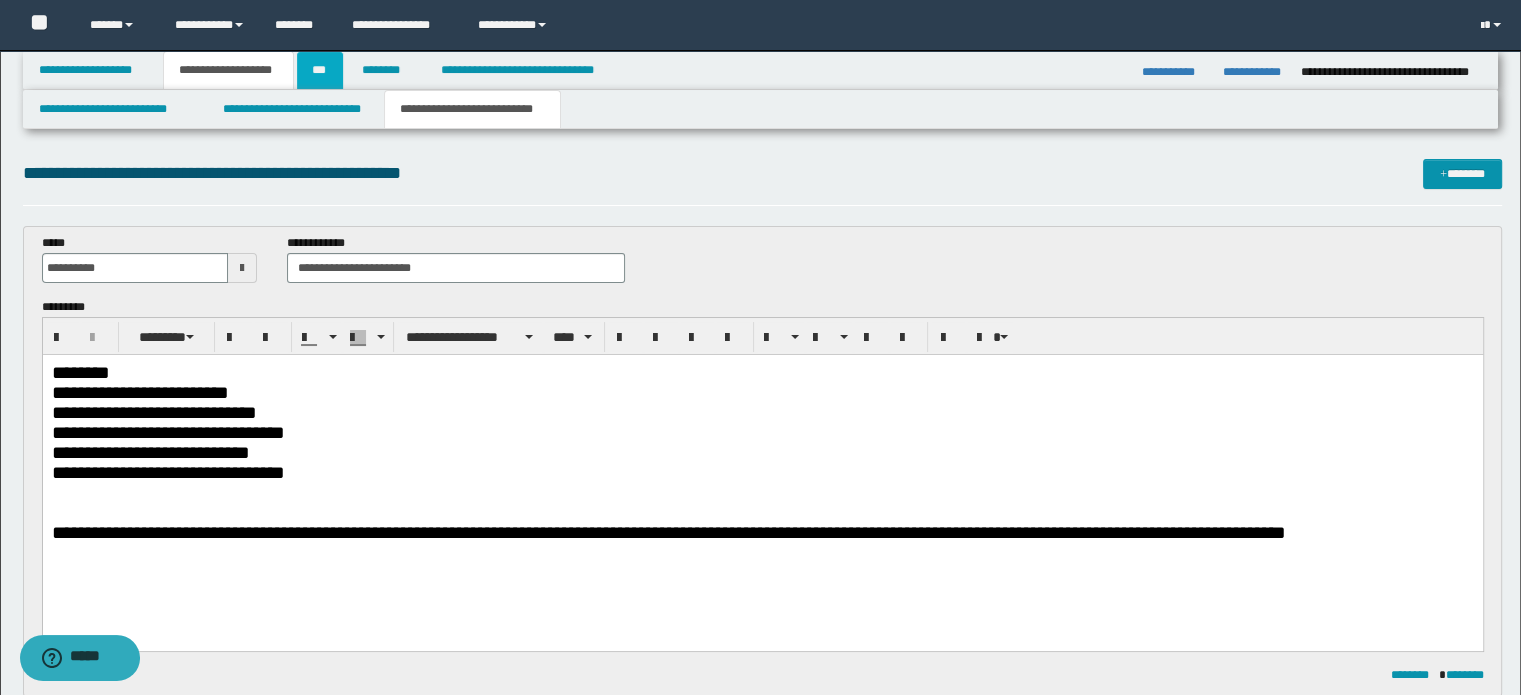 click on "***" at bounding box center [320, 70] 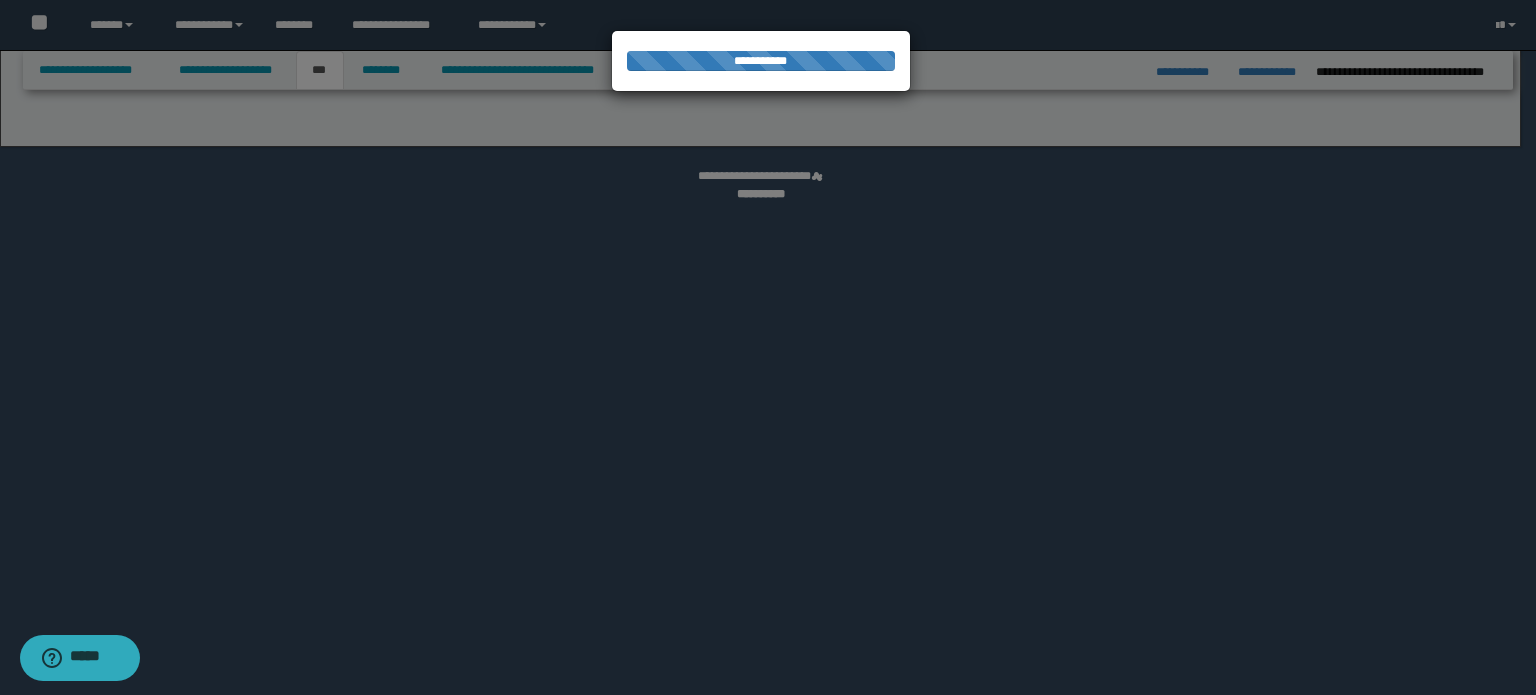 select on "***" 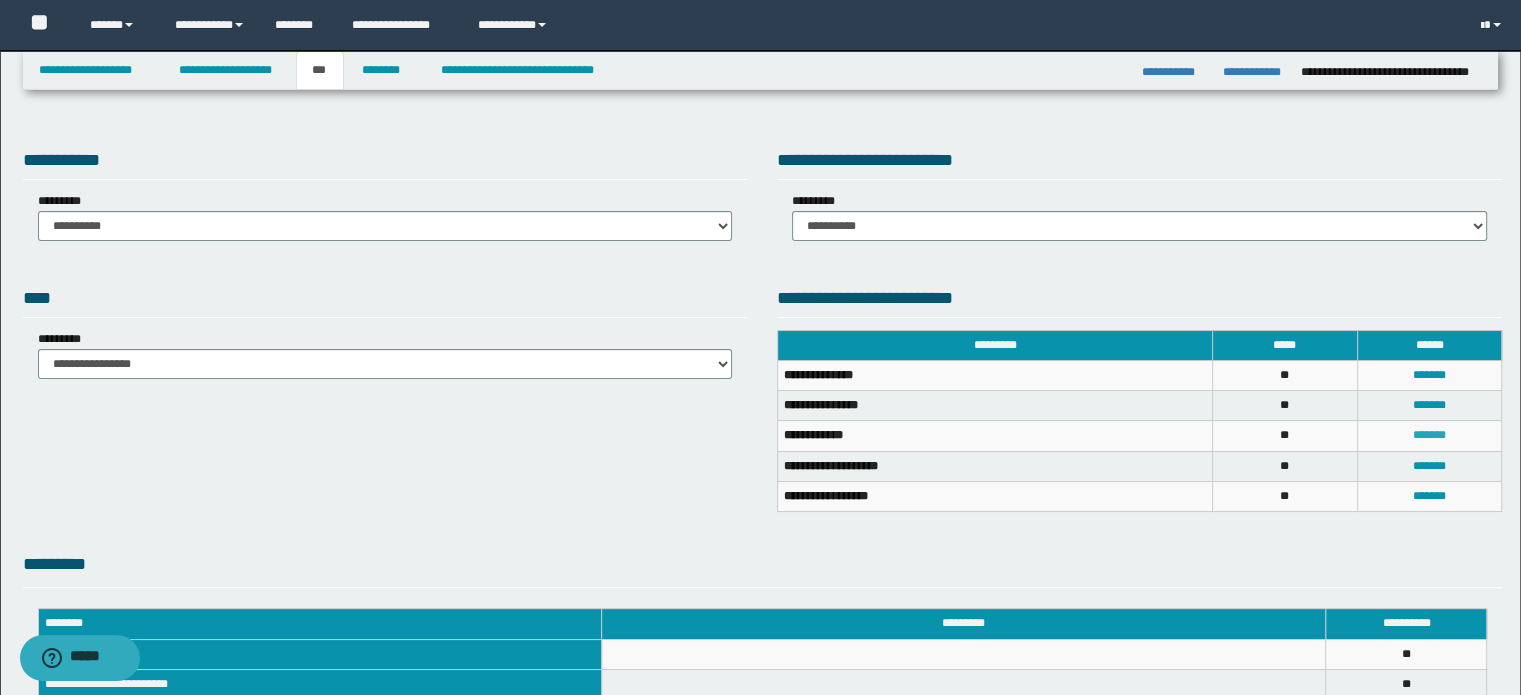 click on "*******" at bounding box center (1429, 435) 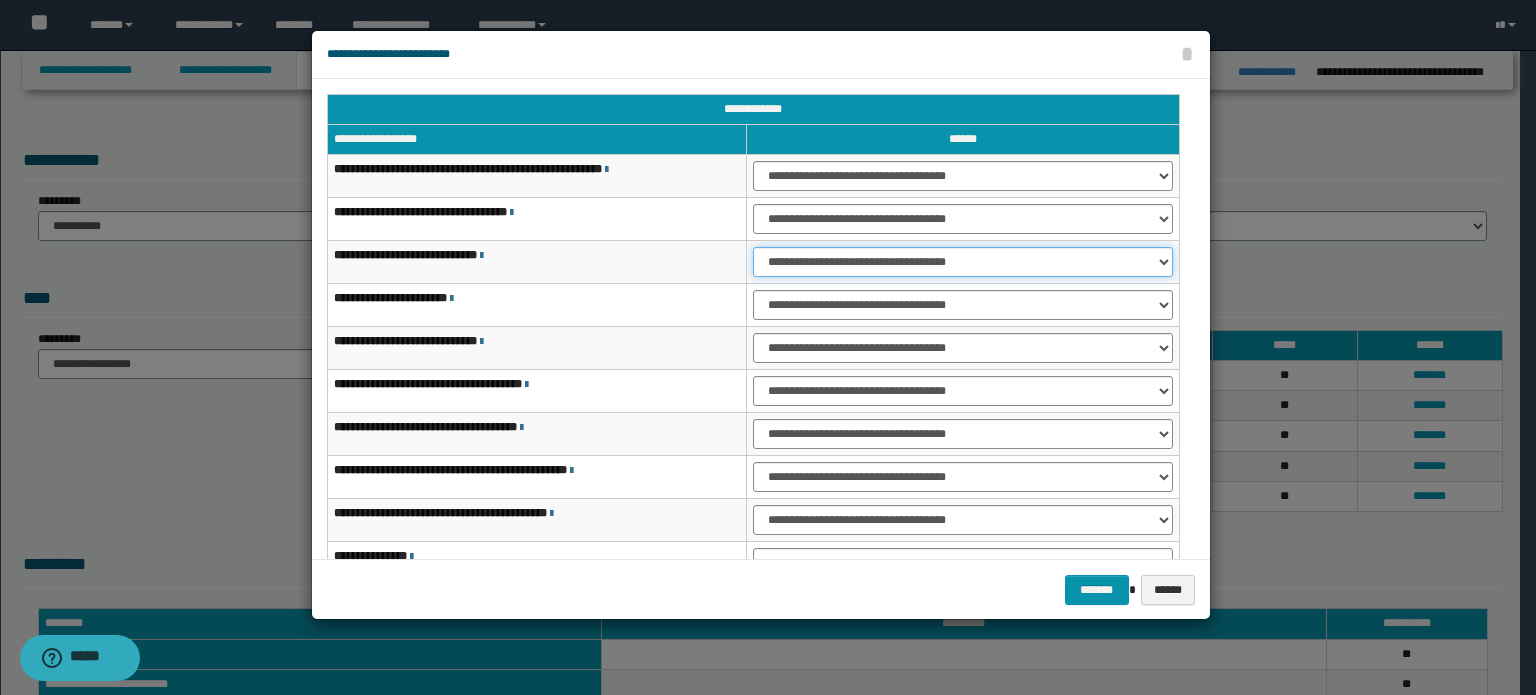 click on "**********" at bounding box center [963, 262] 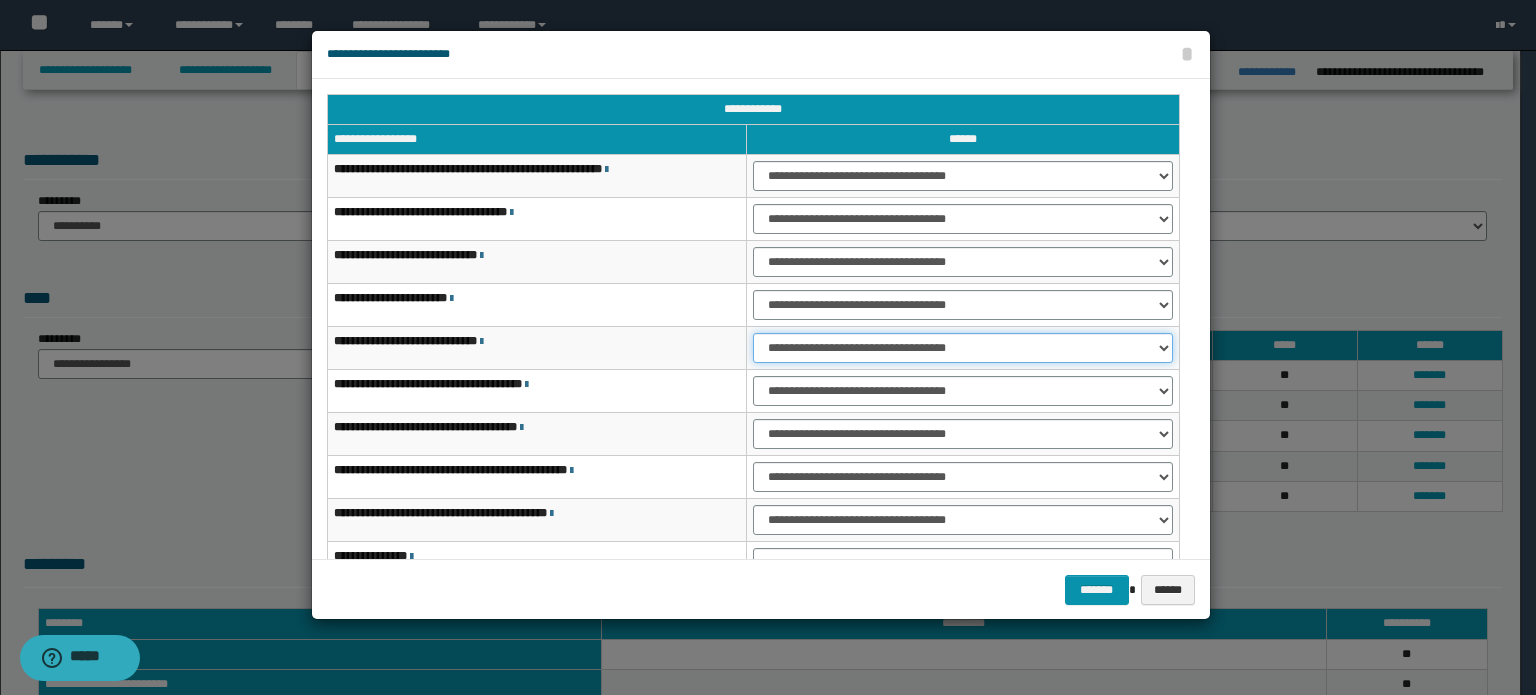 click on "**********" at bounding box center (963, 348) 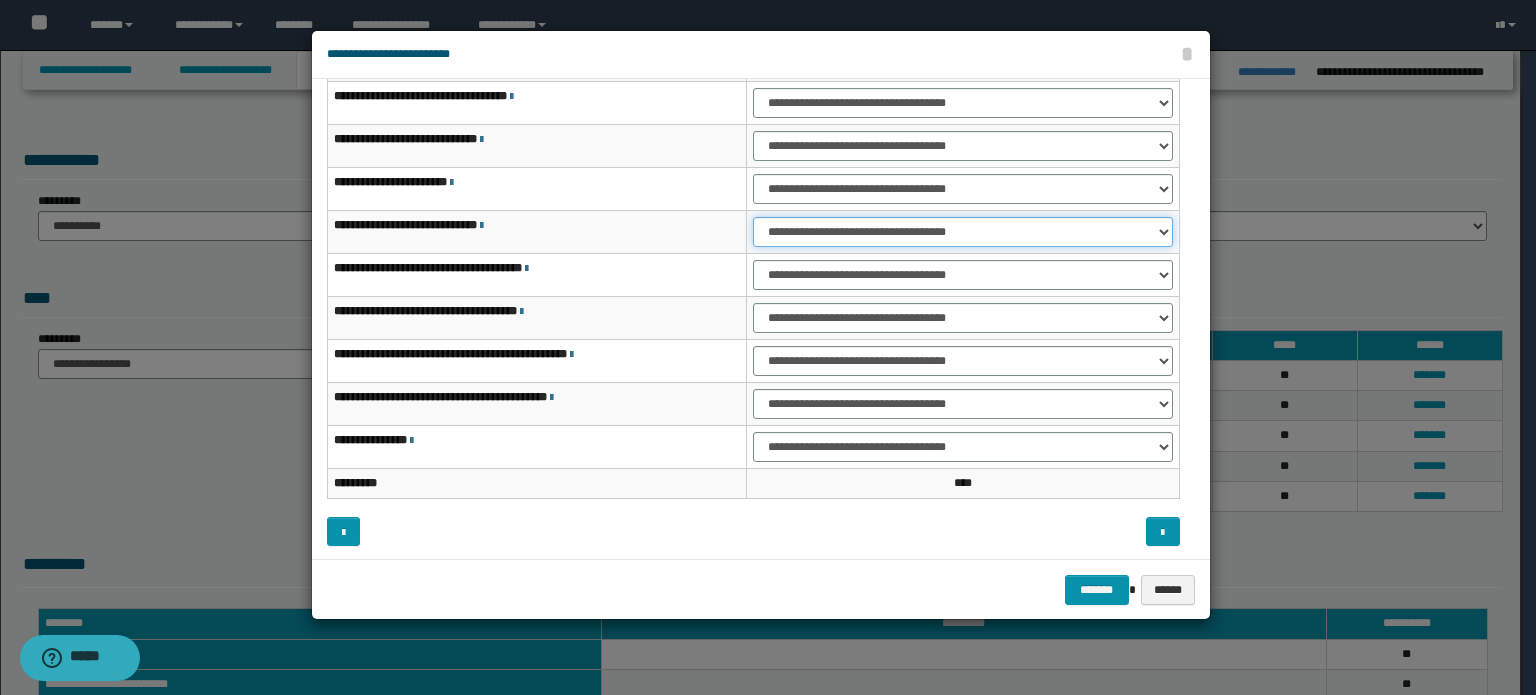 scroll, scrollTop: 118, scrollLeft: 0, axis: vertical 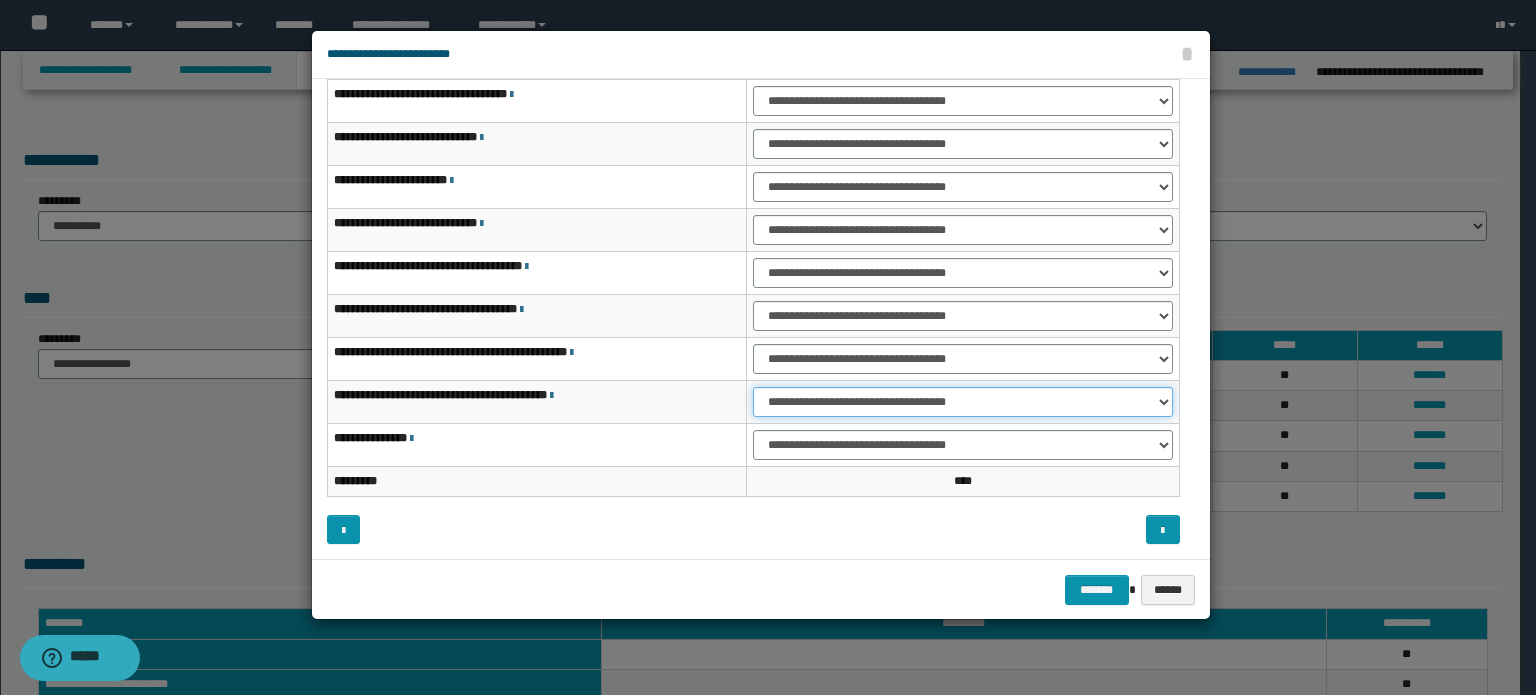 click on "**********" at bounding box center (963, 402) 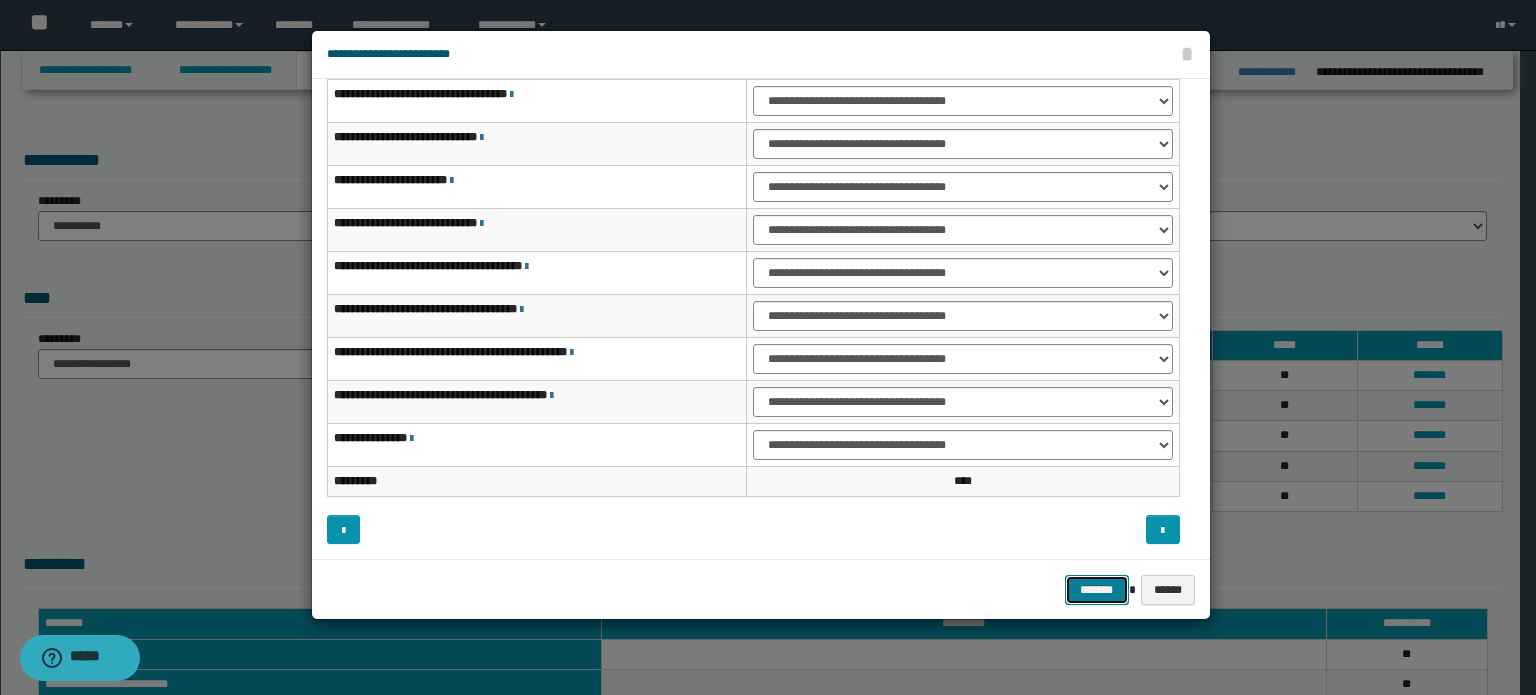 click on "*******" at bounding box center [1097, 590] 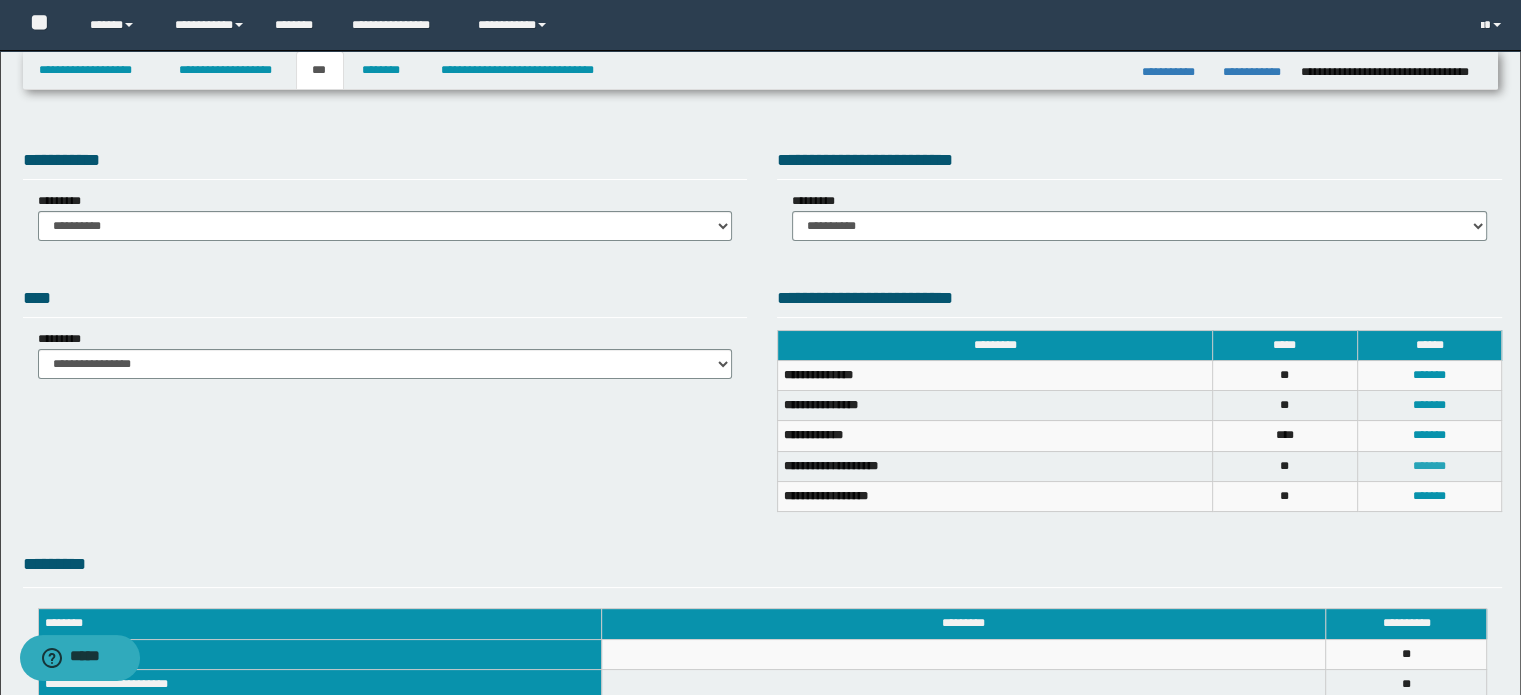 click on "*******" at bounding box center [1429, 466] 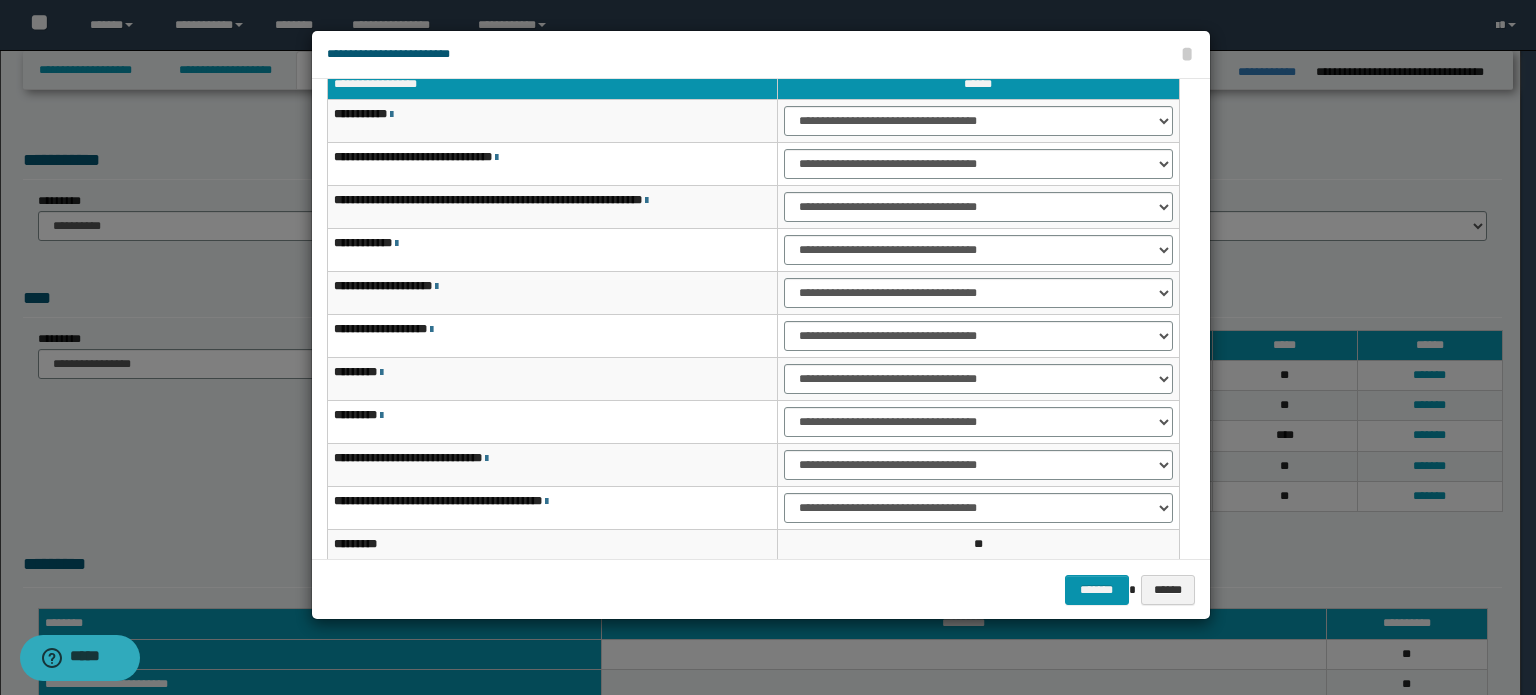 scroll, scrollTop: 0, scrollLeft: 0, axis: both 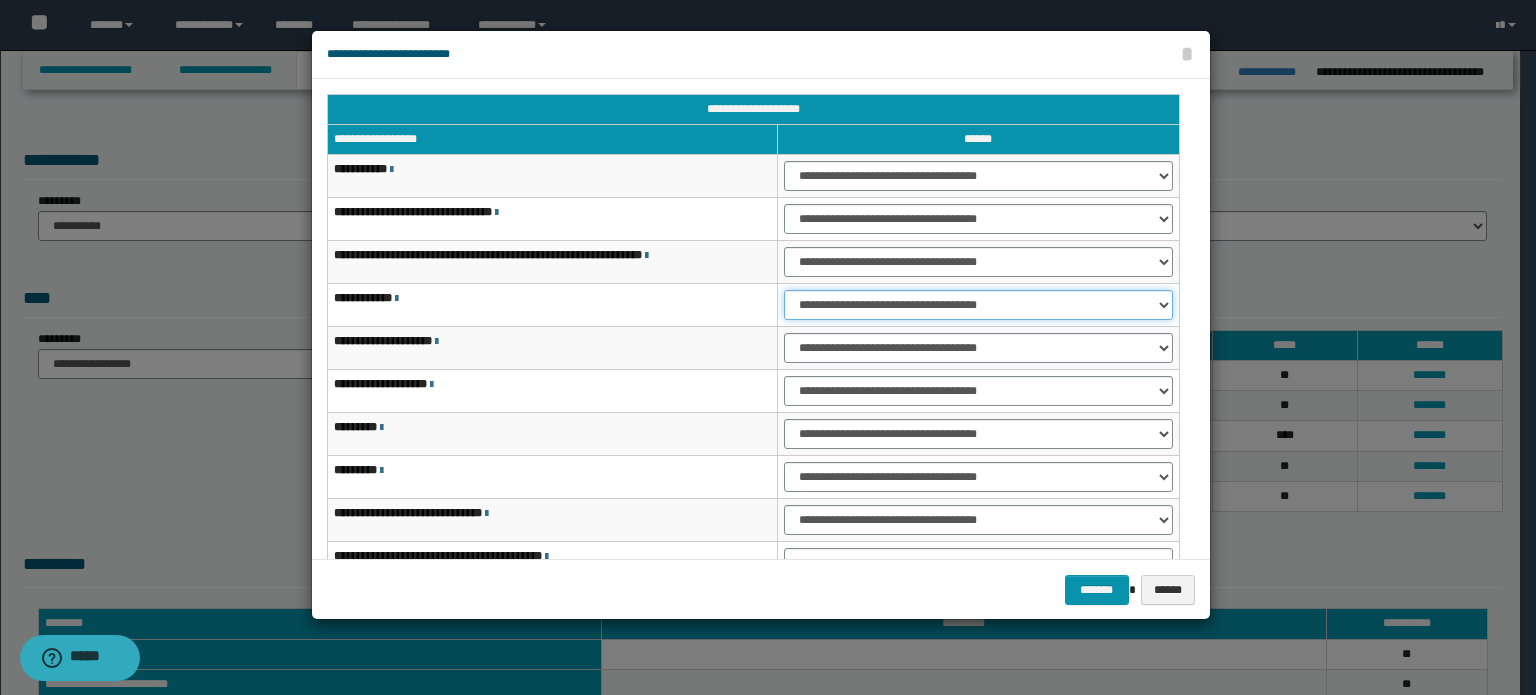 click on "**********" at bounding box center (978, 305) 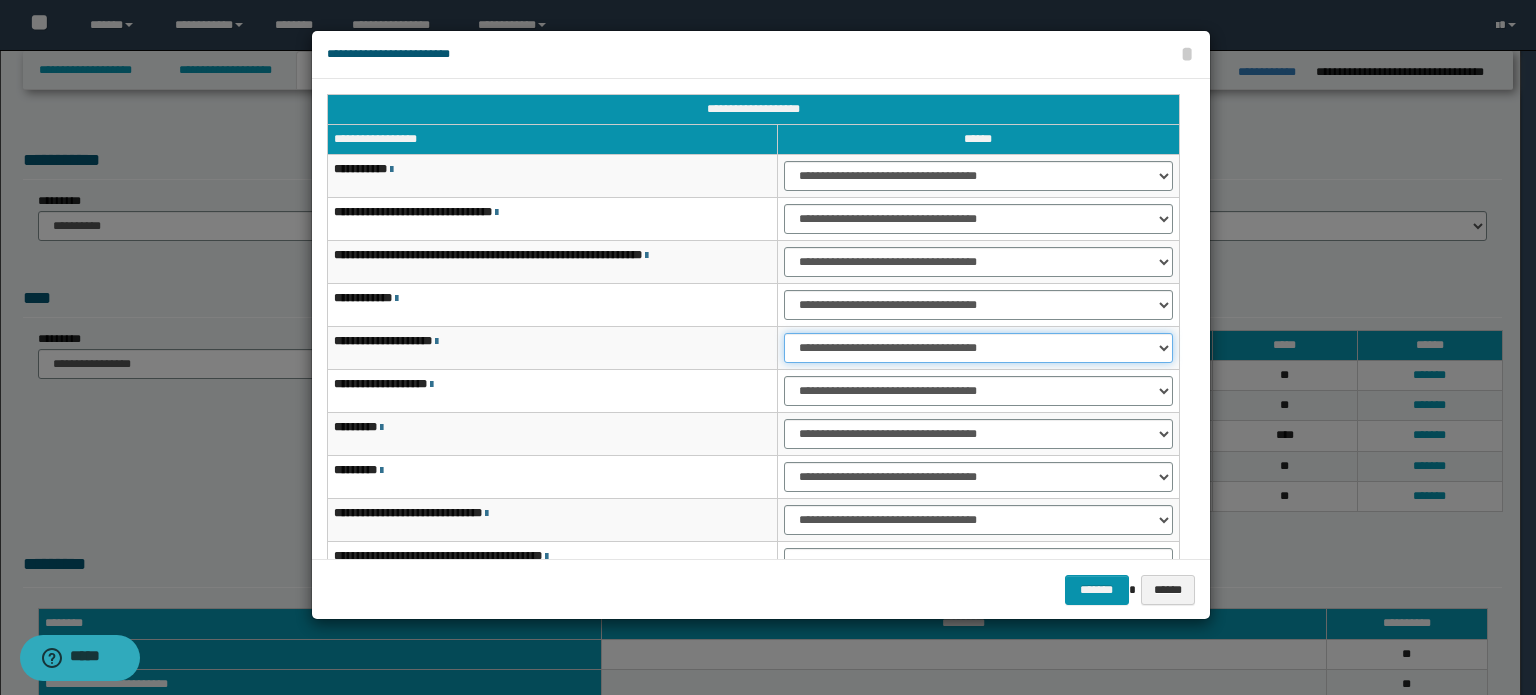 click on "**********" at bounding box center (978, 348) 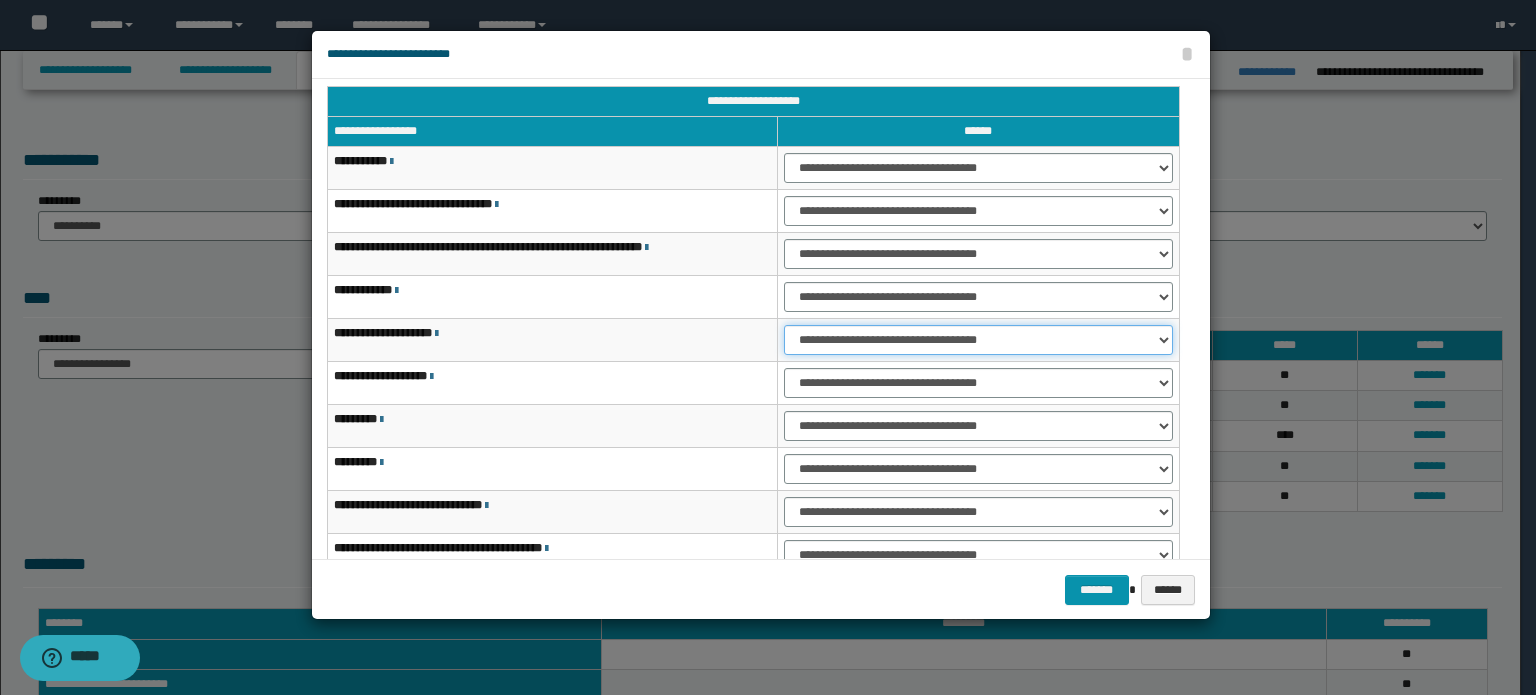 scroll, scrollTop: 0, scrollLeft: 0, axis: both 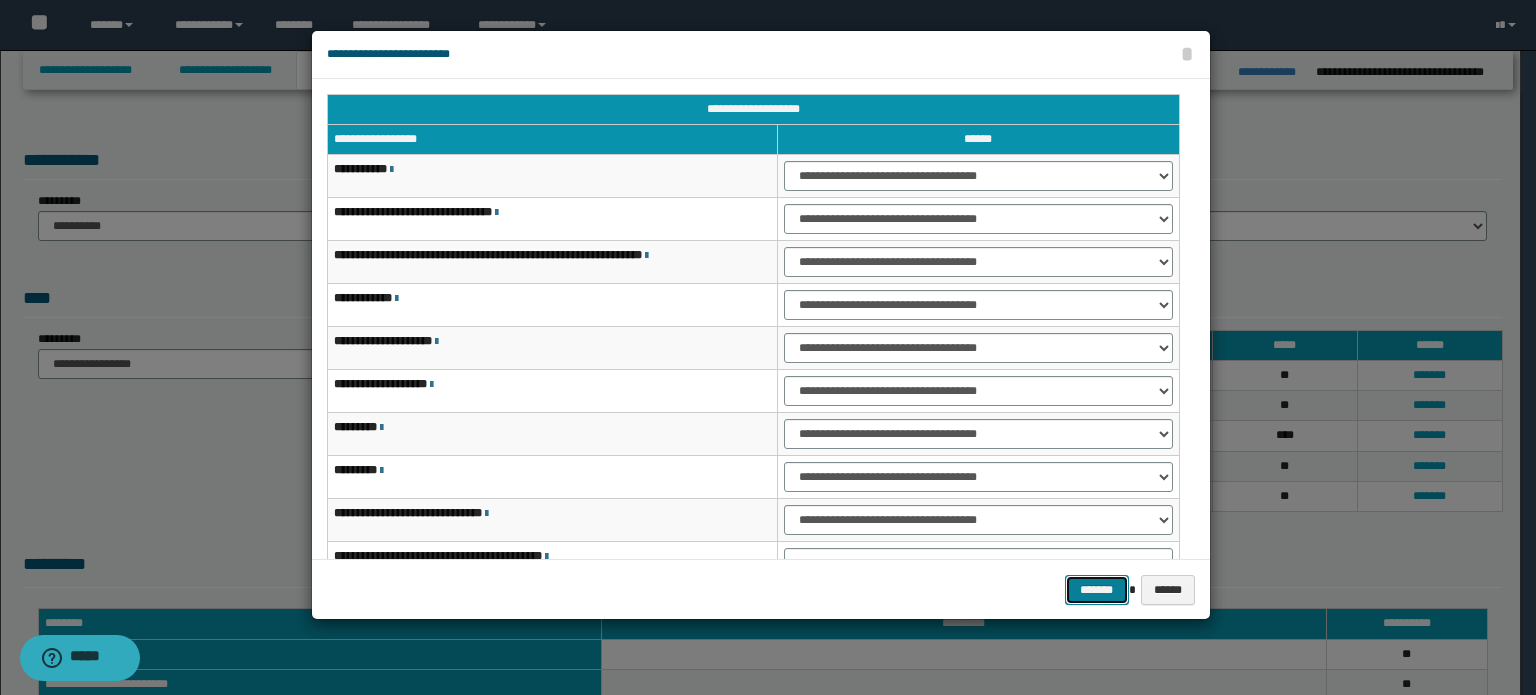 click on "*******" at bounding box center [1097, 590] 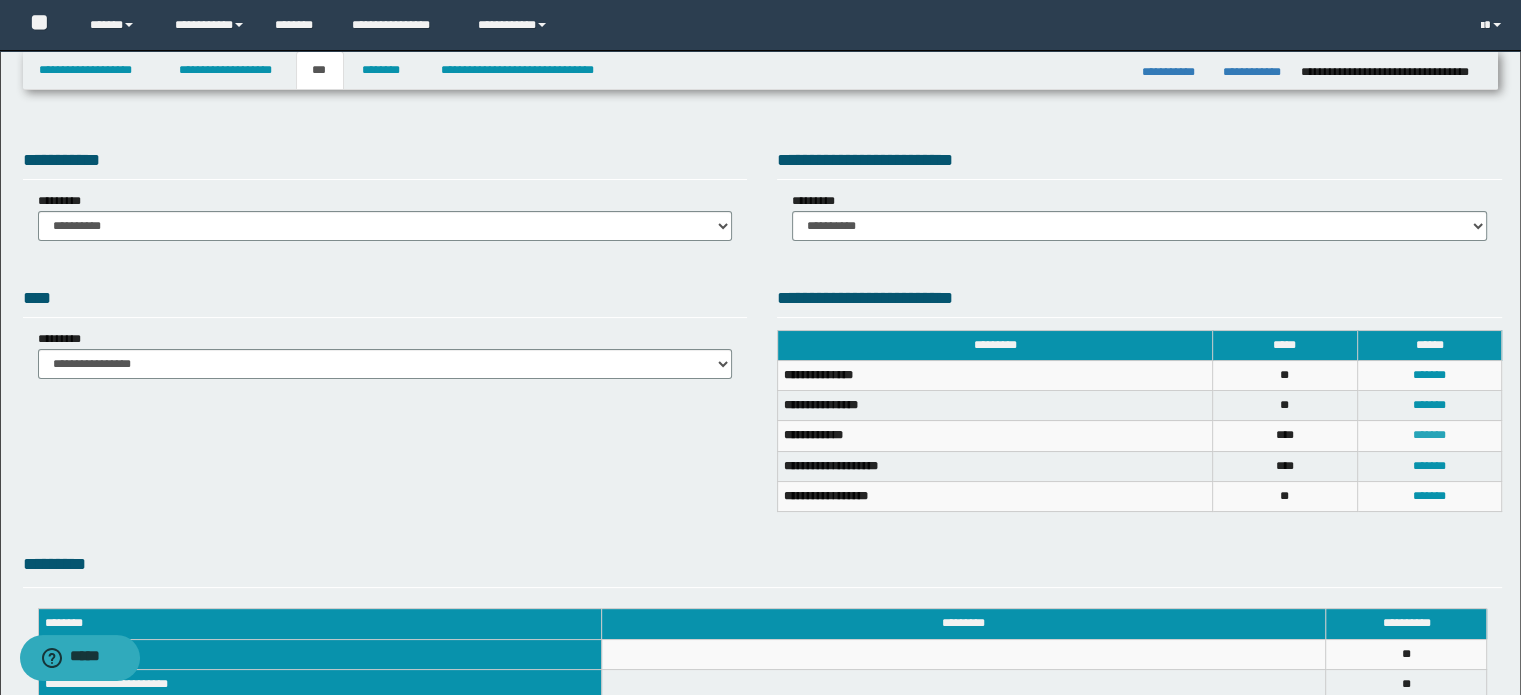 click on "*******" at bounding box center [1429, 435] 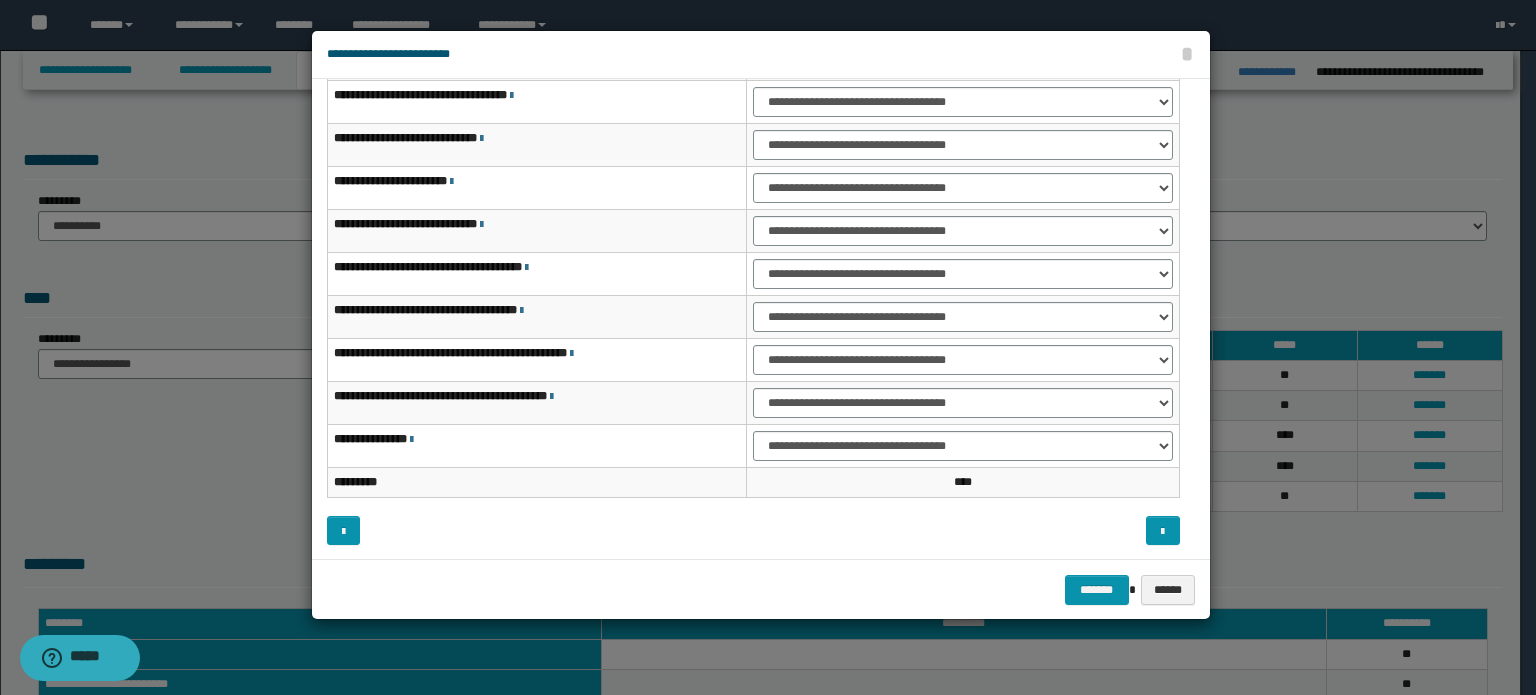 scroll, scrollTop: 118, scrollLeft: 0, axis: vertical 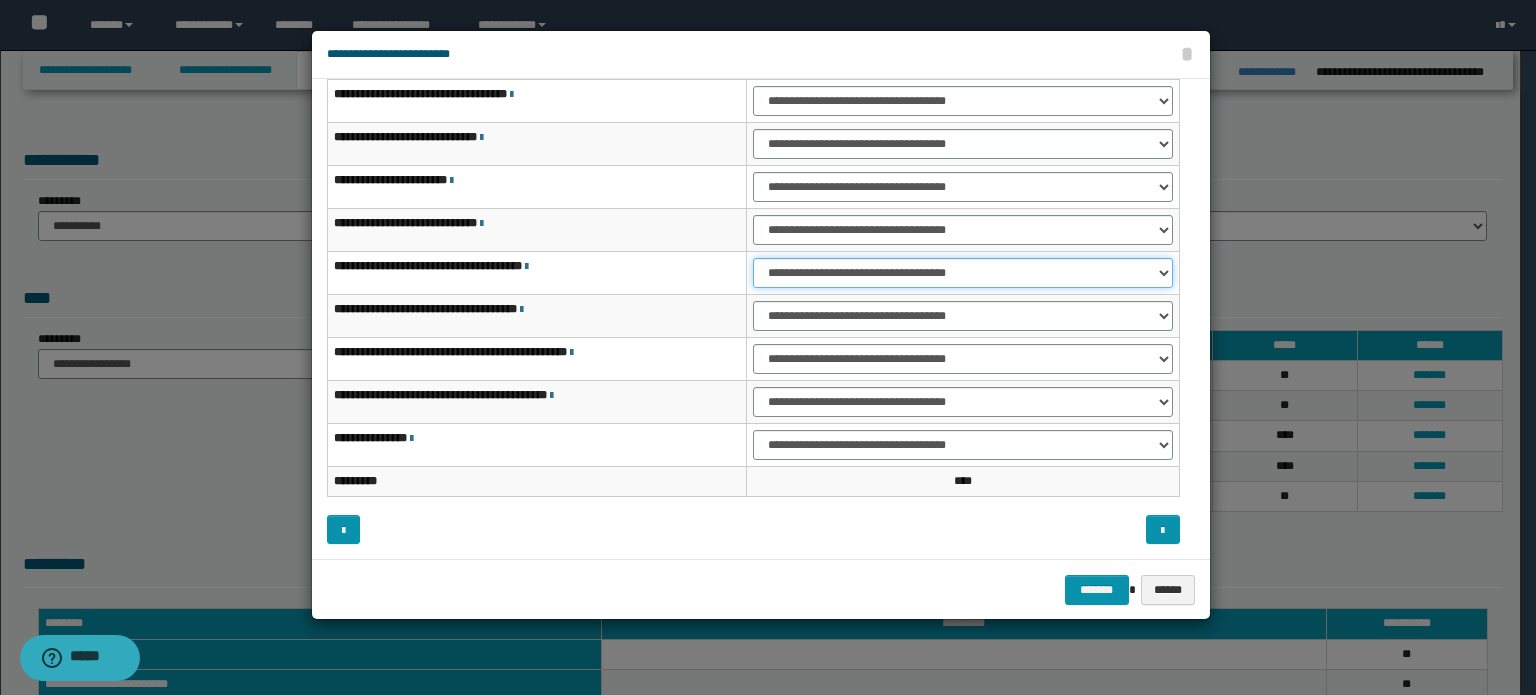 click on "**********" at bounding box center (963, 273) 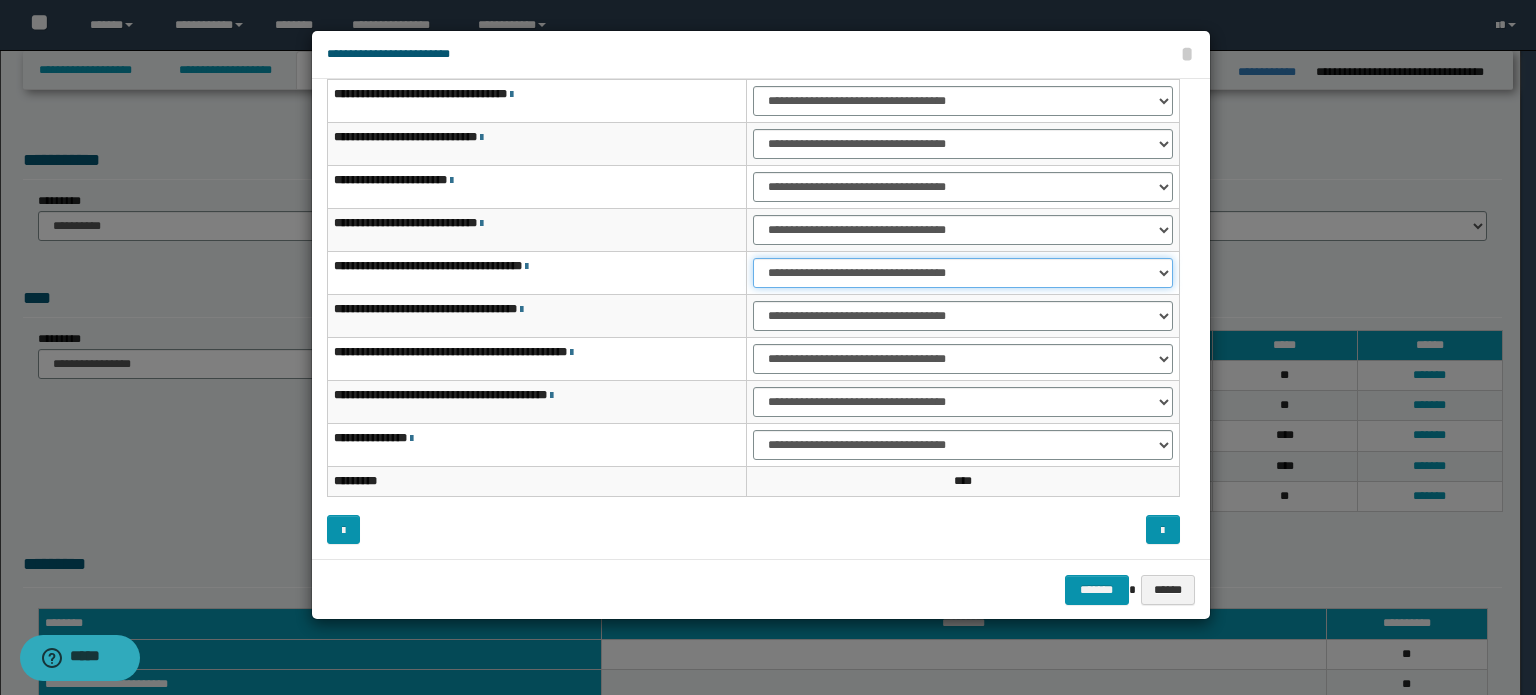 select on "***" 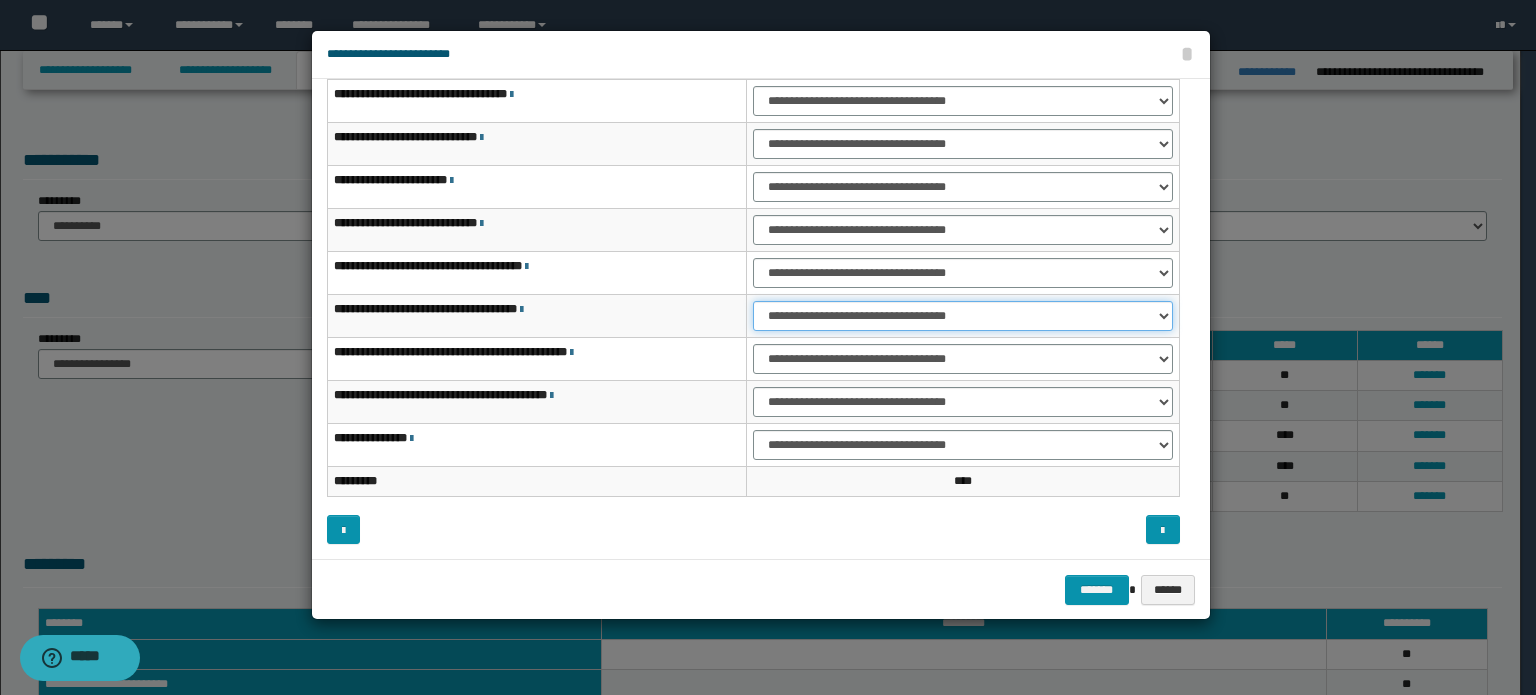 click on "**********" at bounding box center [963, 316] 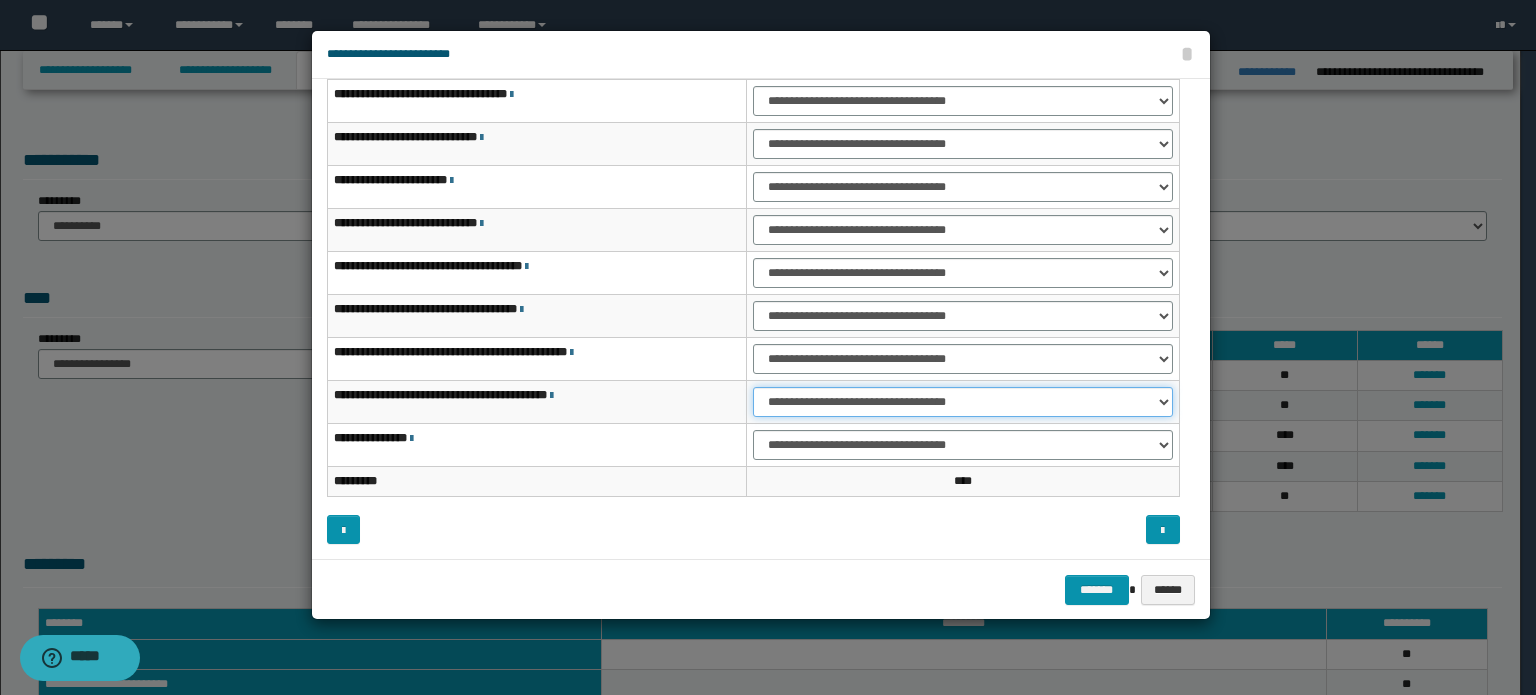 click on "**********" at bounding box center (963, 402) 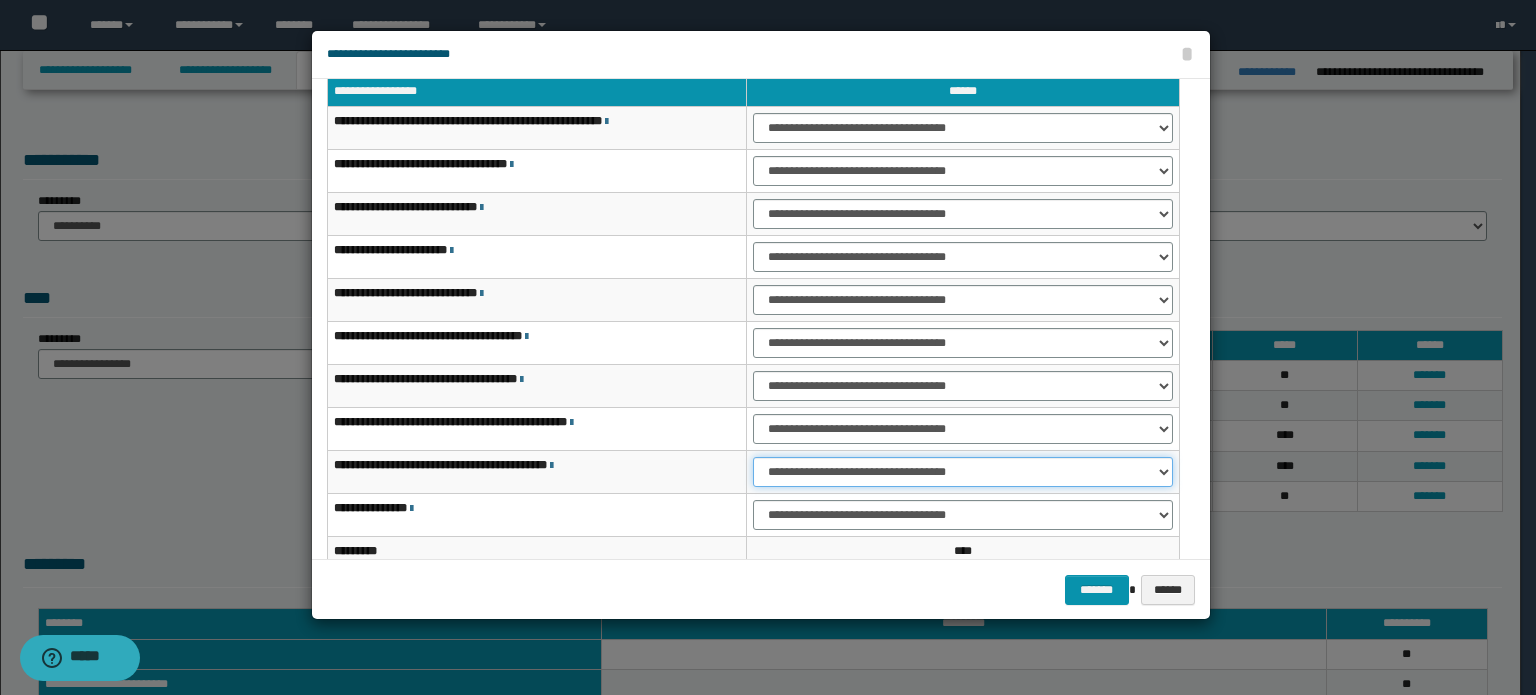 scroll, scrollTop: 118, scrollLeft: 0, axis: vertical 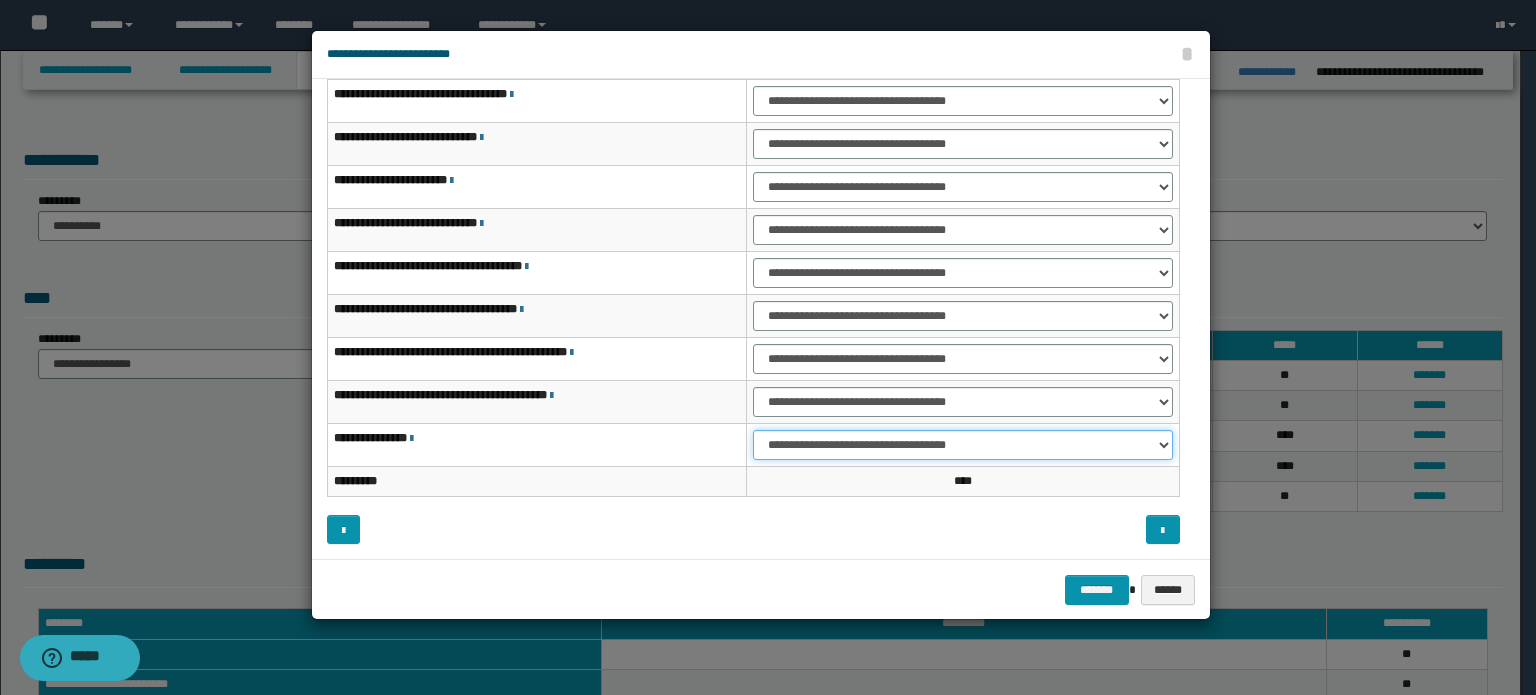 click on "**********" at bounding box center (963, 445) 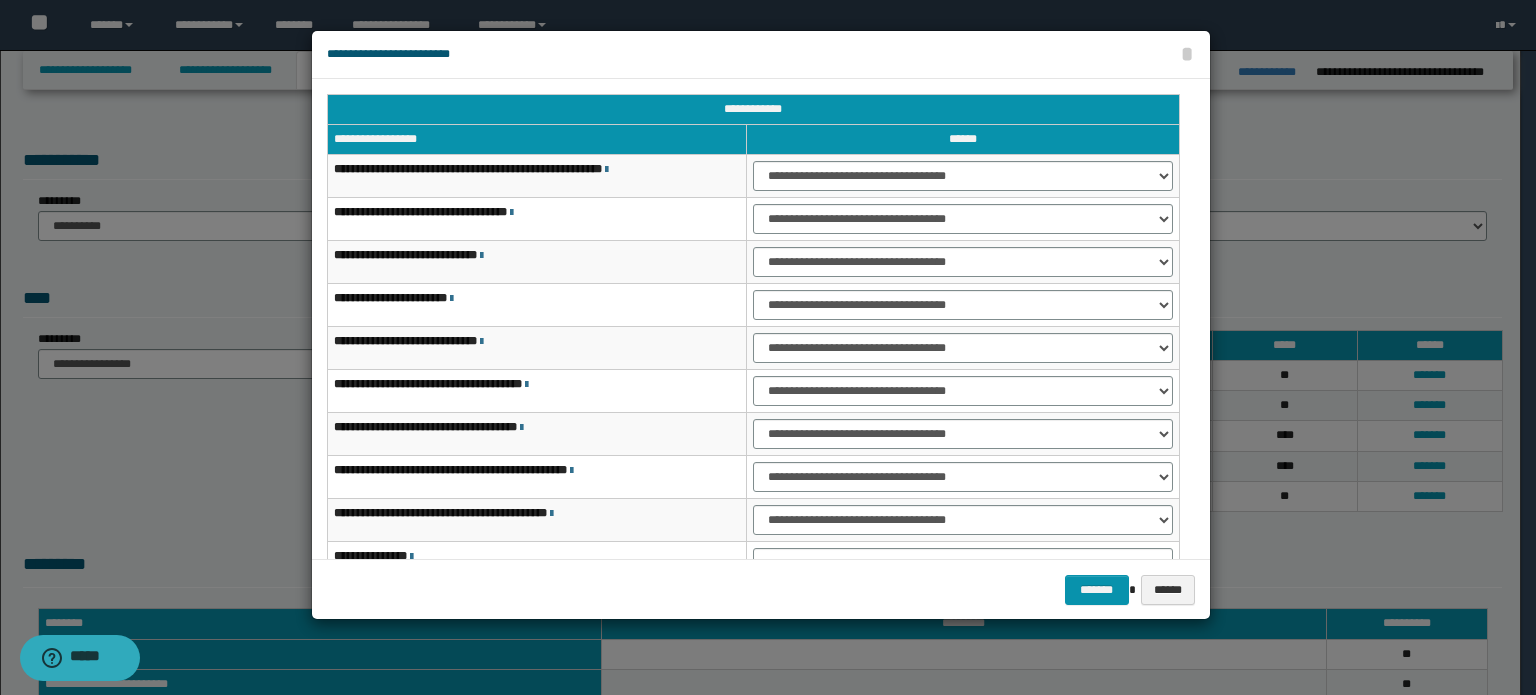 click on "**********" at bounding box center (963, 219) 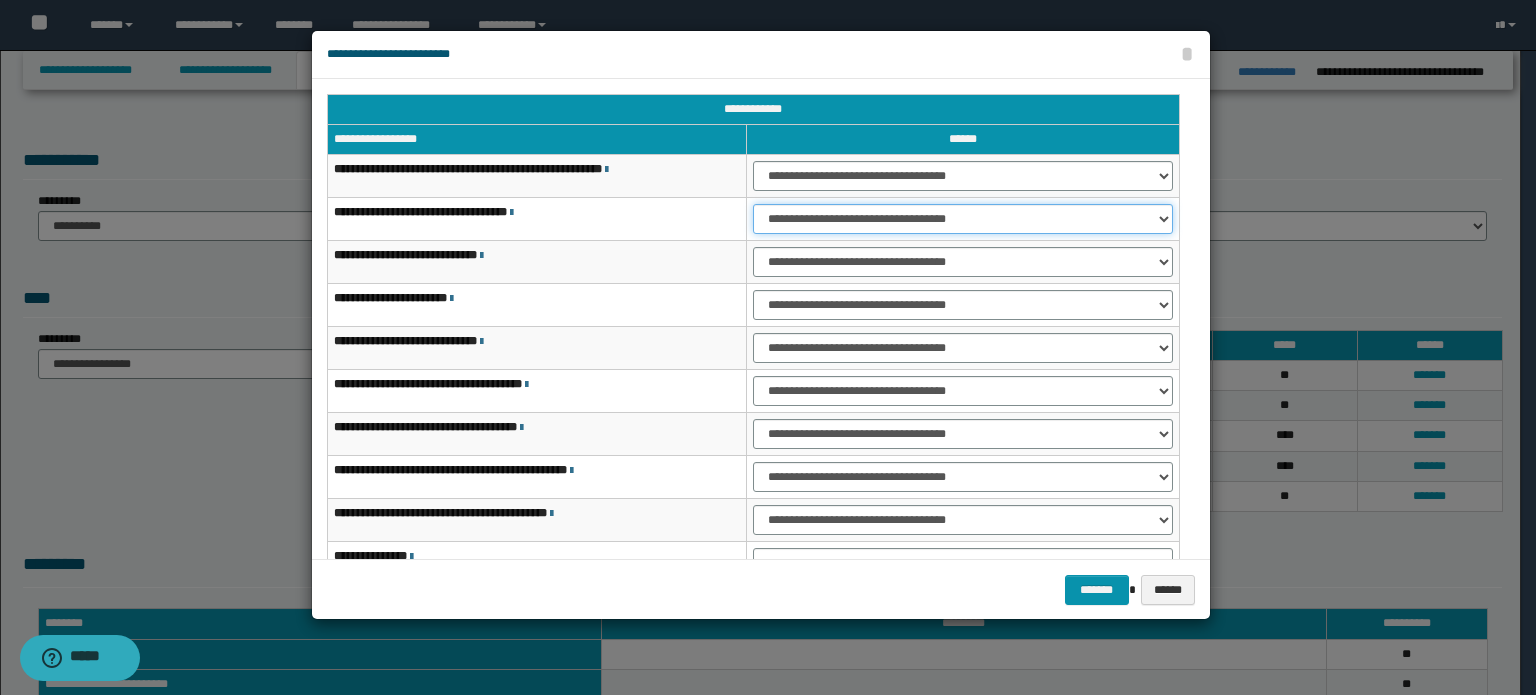 click on "**********" at bounding box center (963, 219) 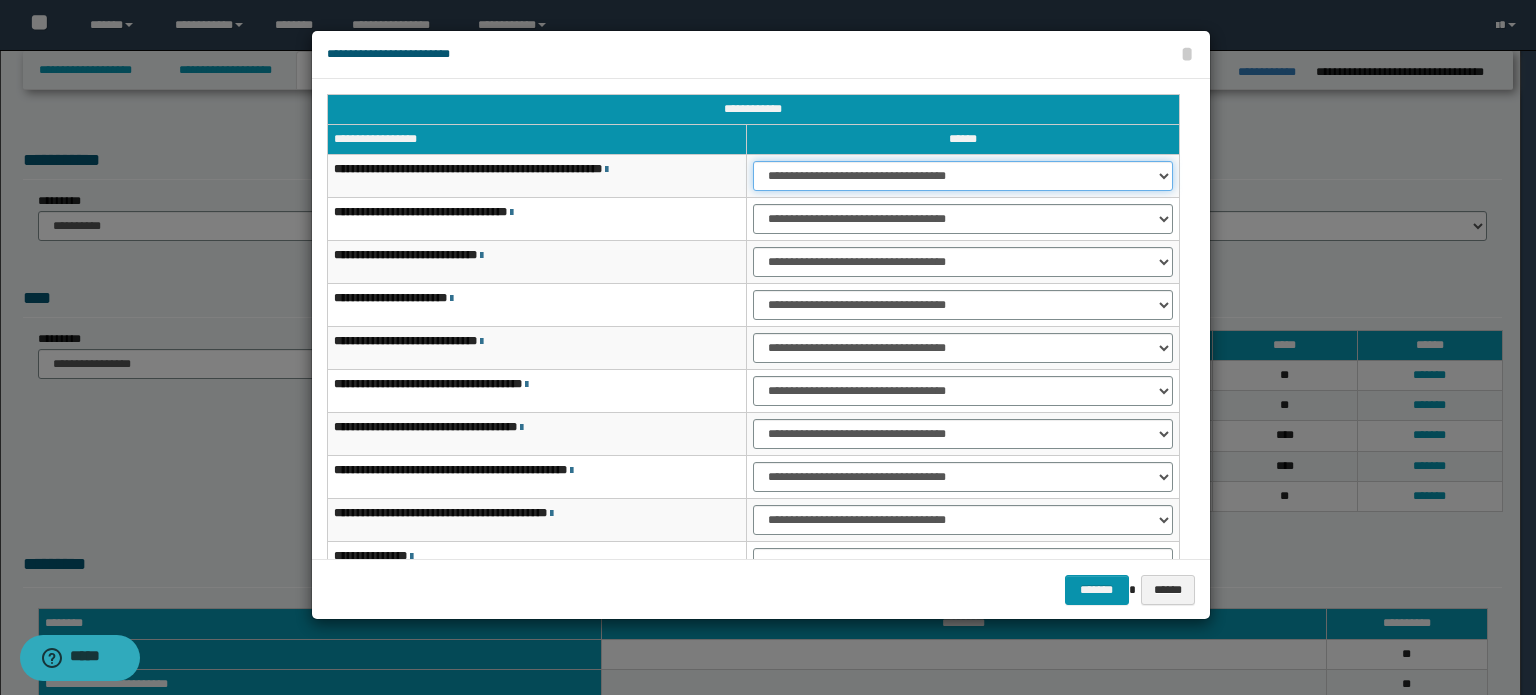 click on "**********" at bounding box center [963, 176] 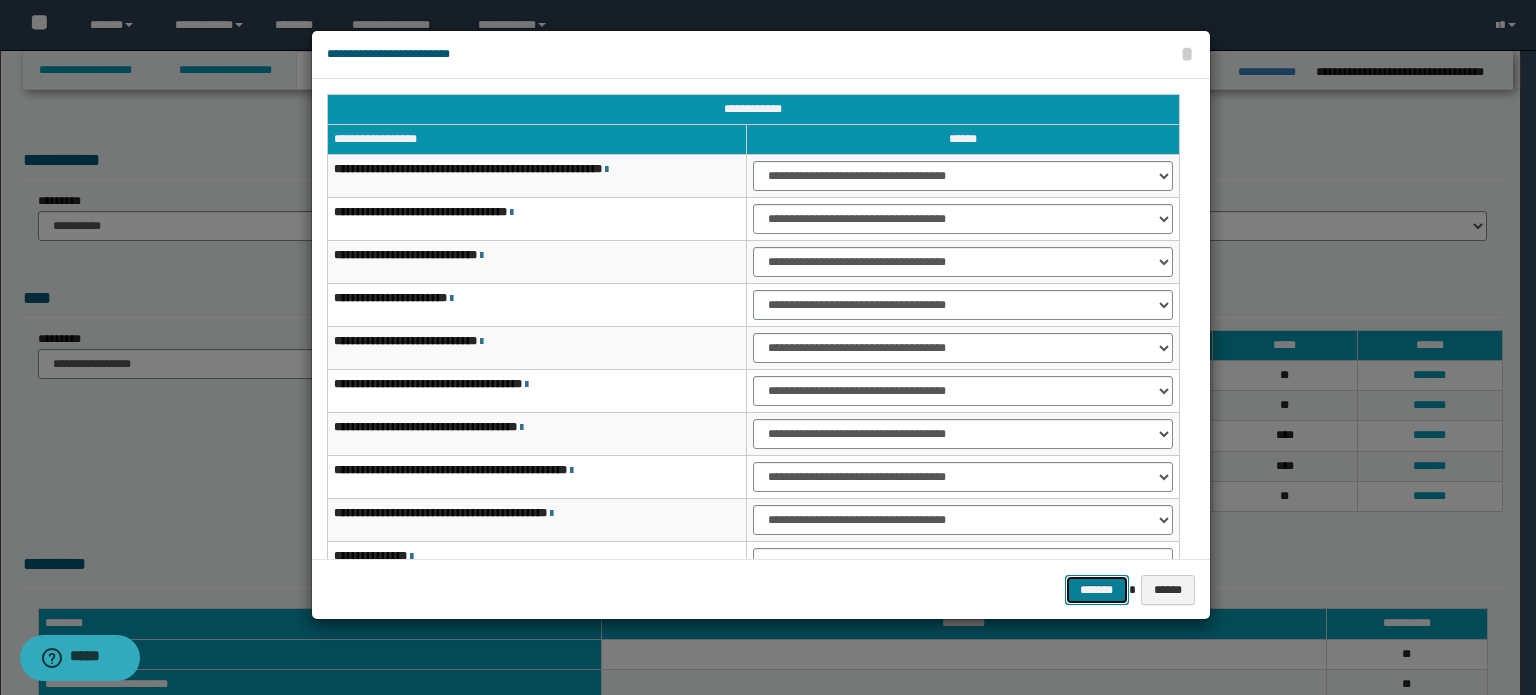 click on "*******" at bounding box center [1097, 590] 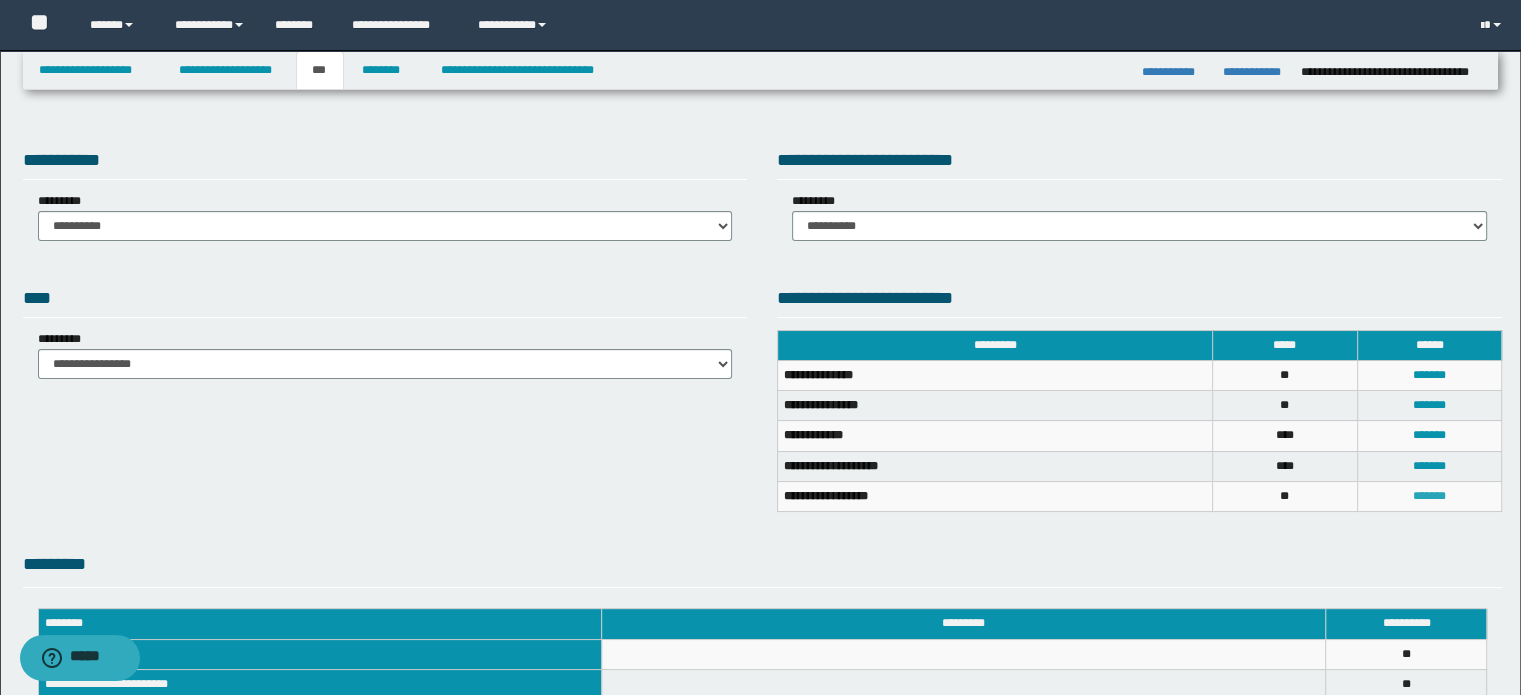 click on "*******" at bounding box center [1429, 496] 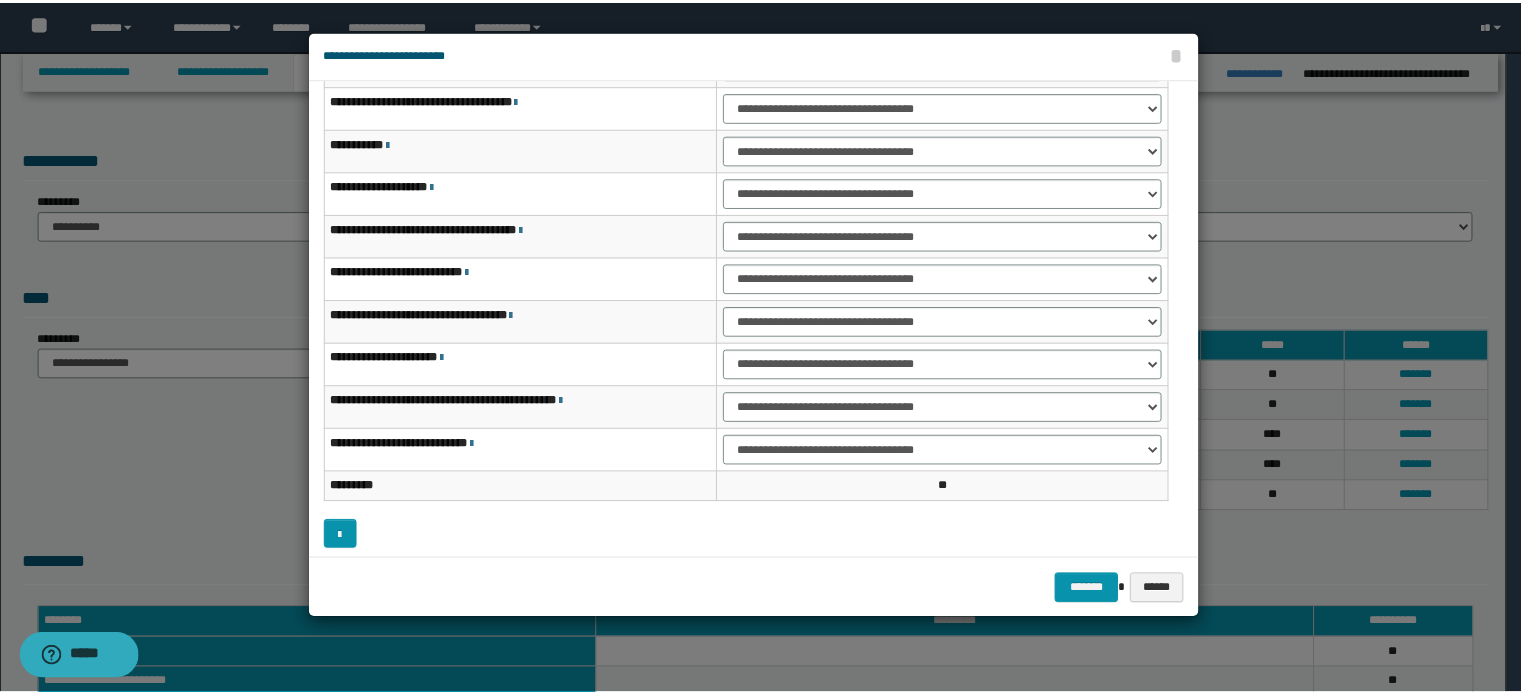 scroll, scrollTop: 118, scrollLeft: 0, axis: vertical 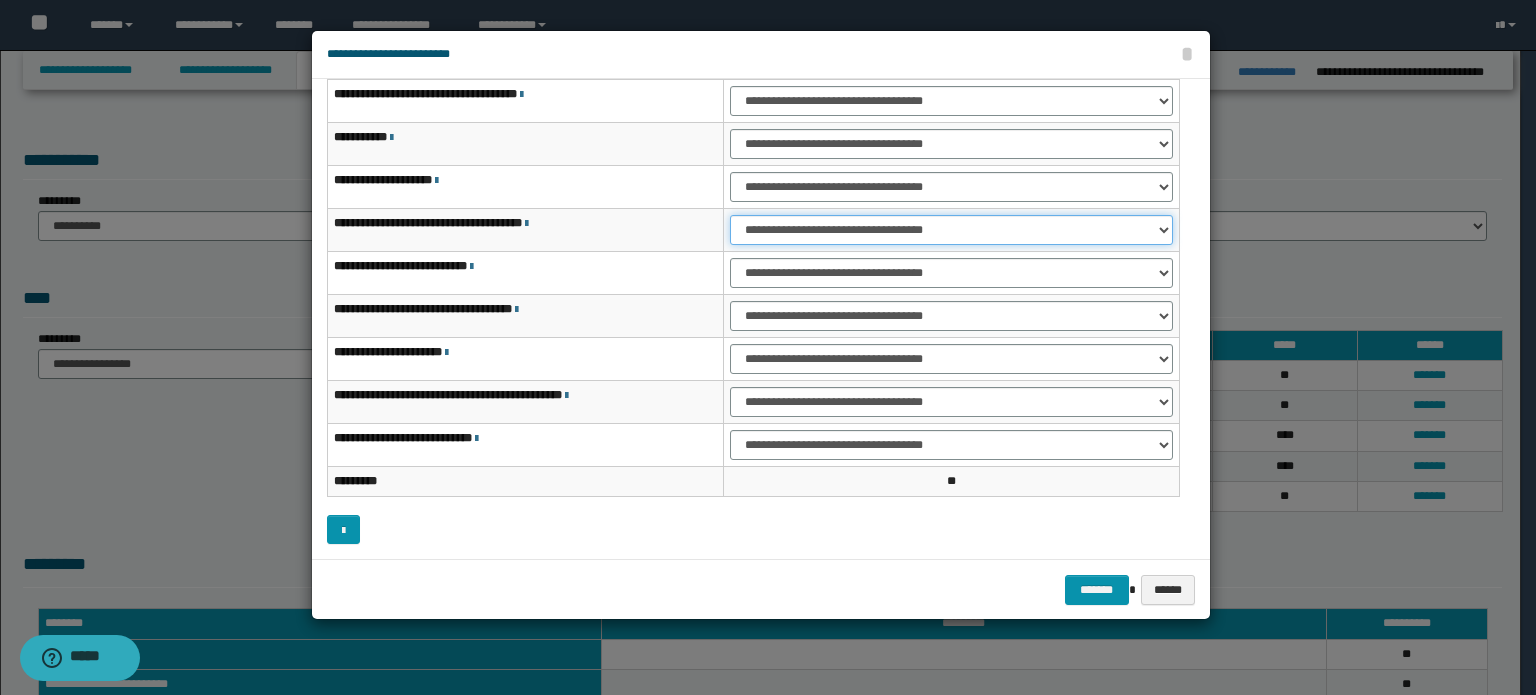 click on "**********" at bounding box center [951, 230] 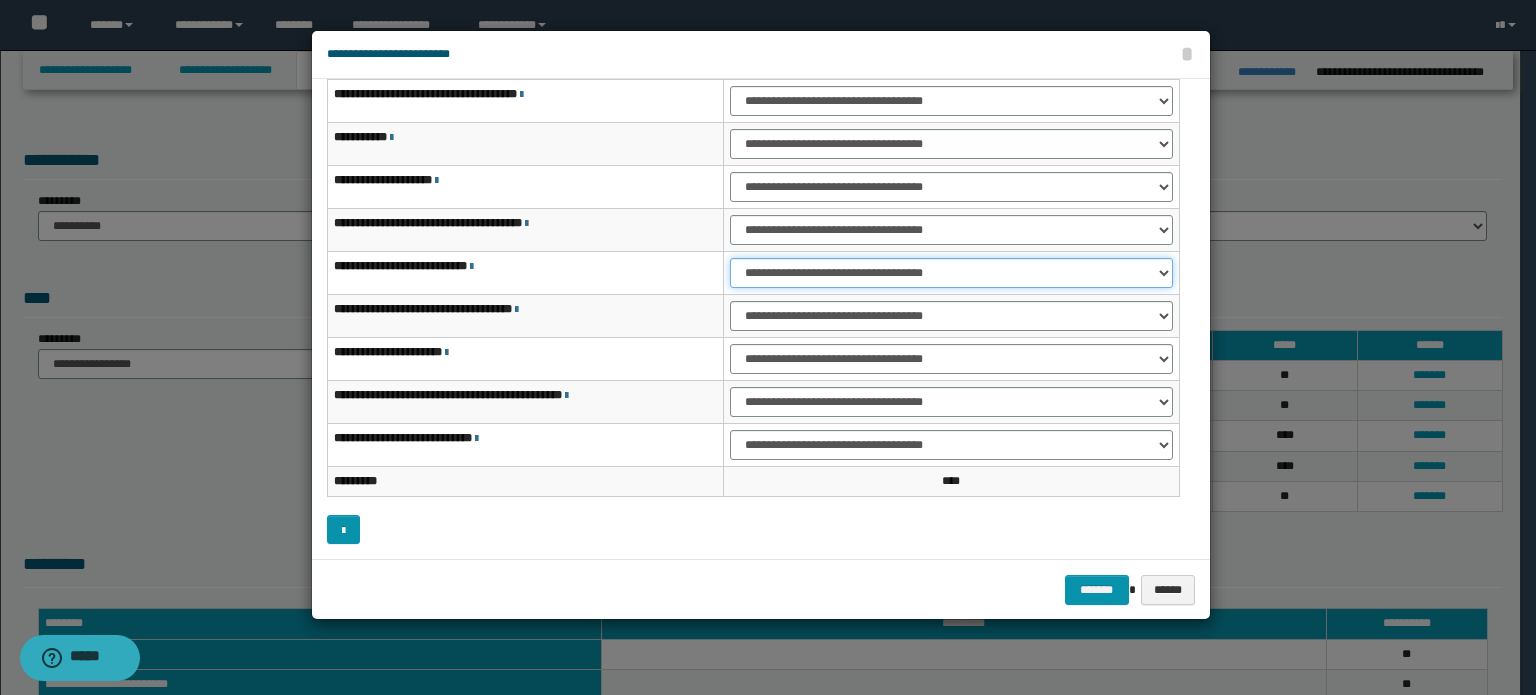 click on "**********" at bounding box center (951, 273) 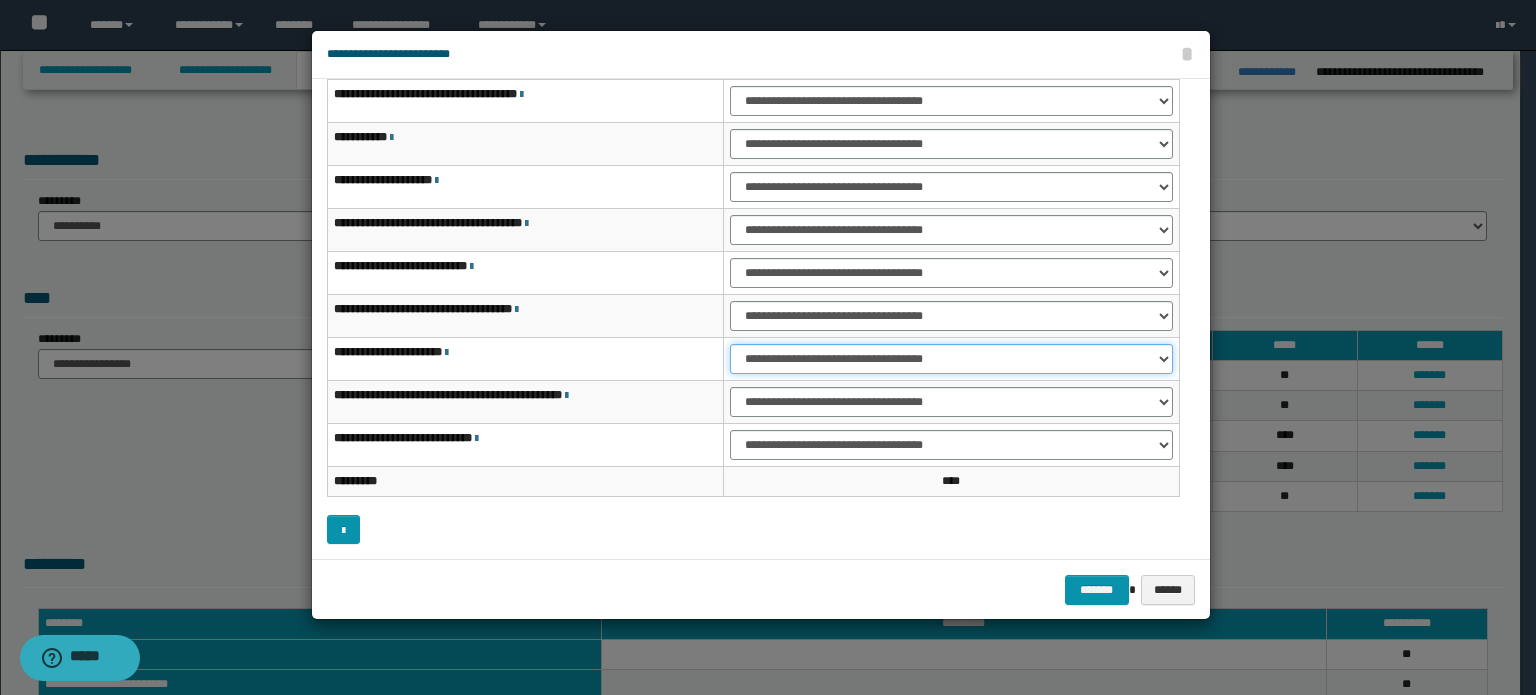 click on "**********" at bounding box center [951, 359] 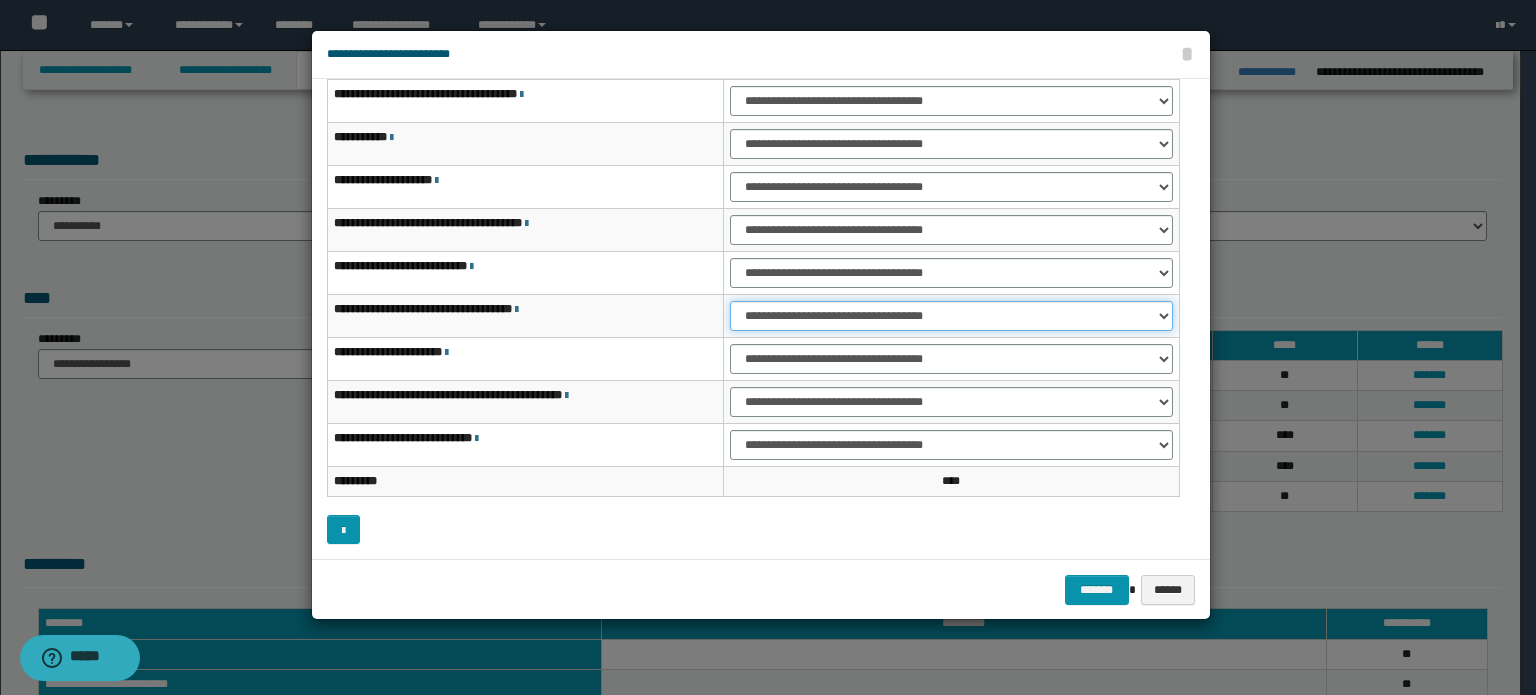 click on "**********" at bounding box center [951, 316] 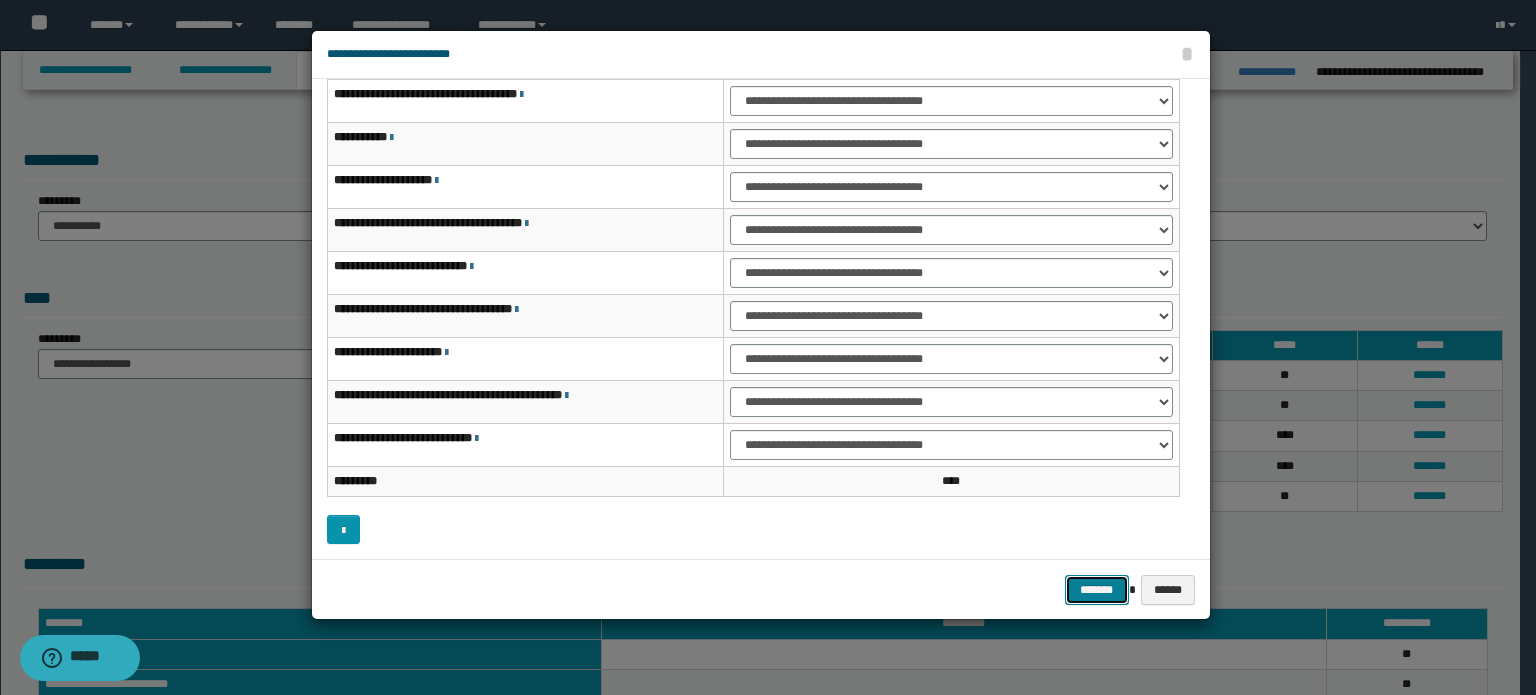click on "*******" at bounding box center [1097, 590] 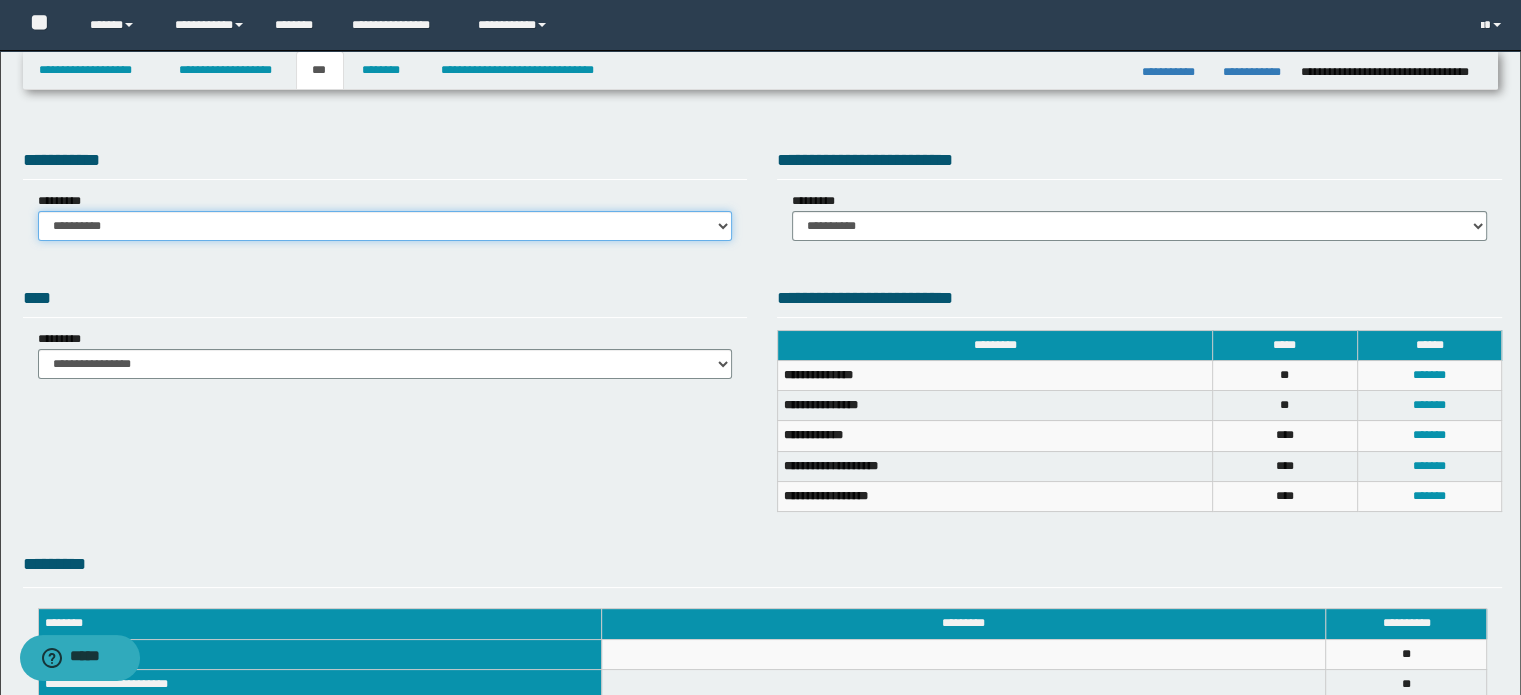 click on "**********" at bounding box center (385, 226) 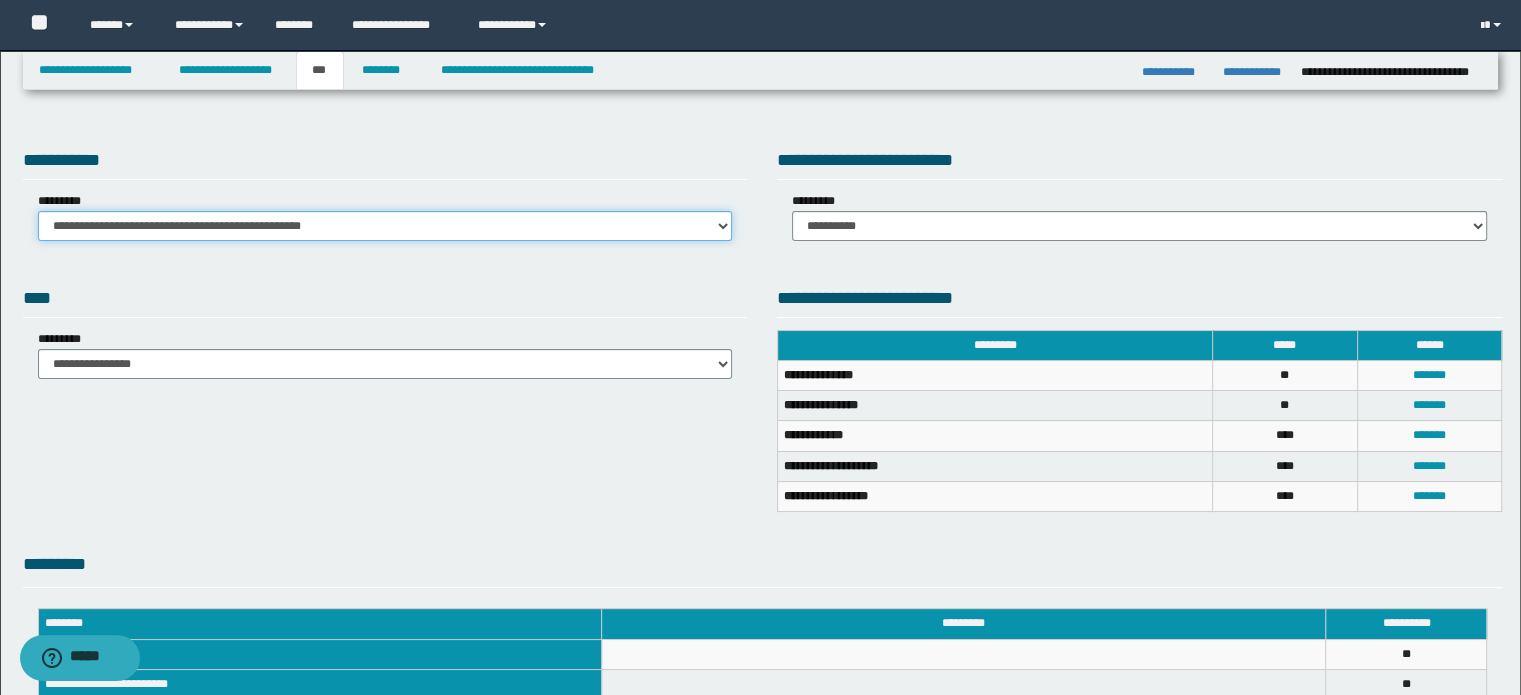 click on "**********" at bounding box center [385, 226] 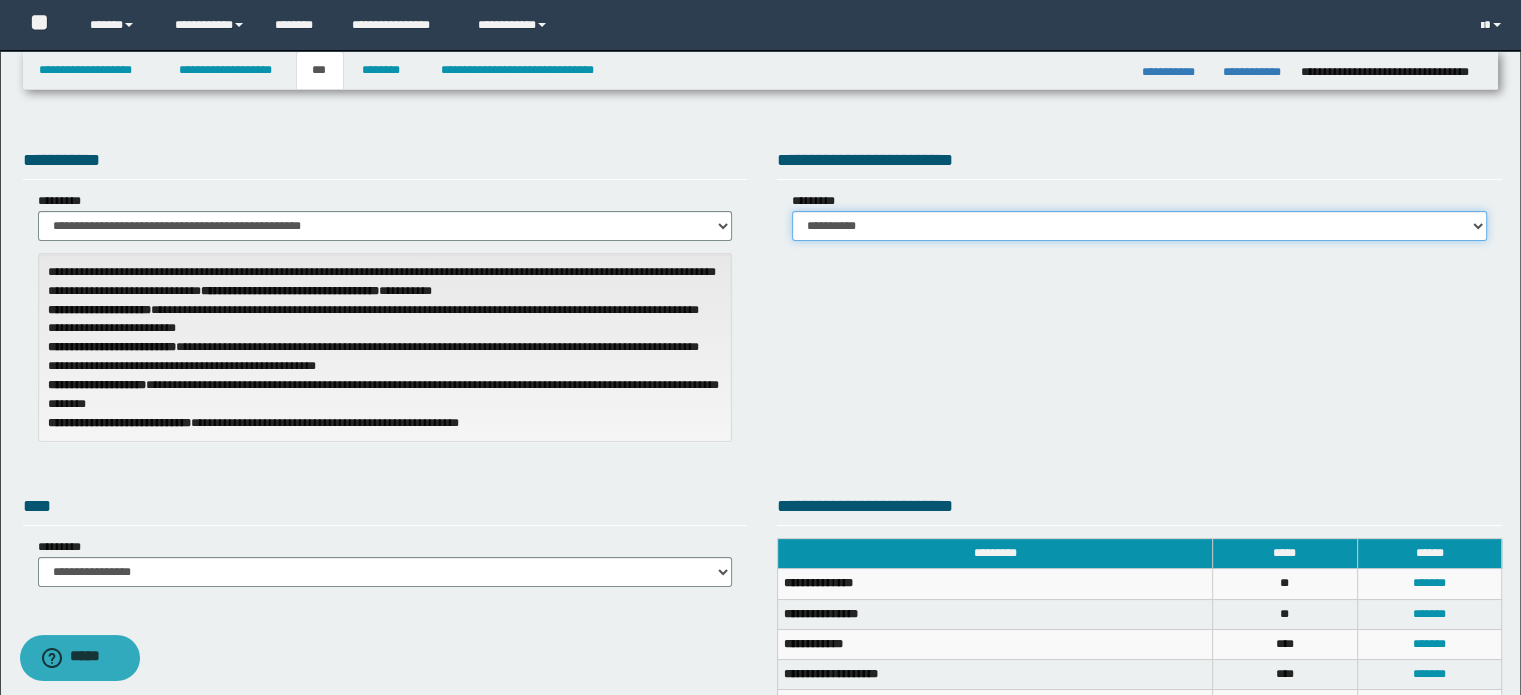click on "**********" at bounding box center [1139, 226] 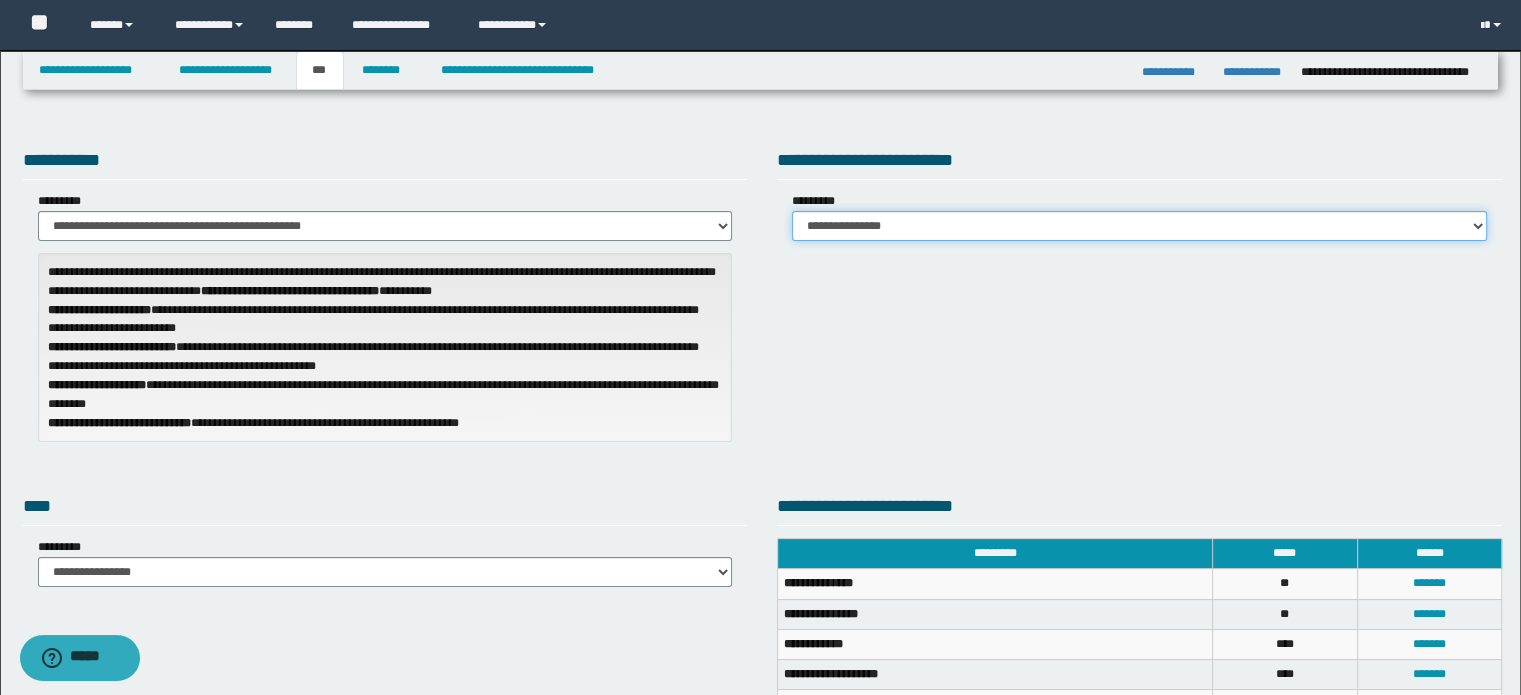 click on "**********" at bounding box center (1139, 226) 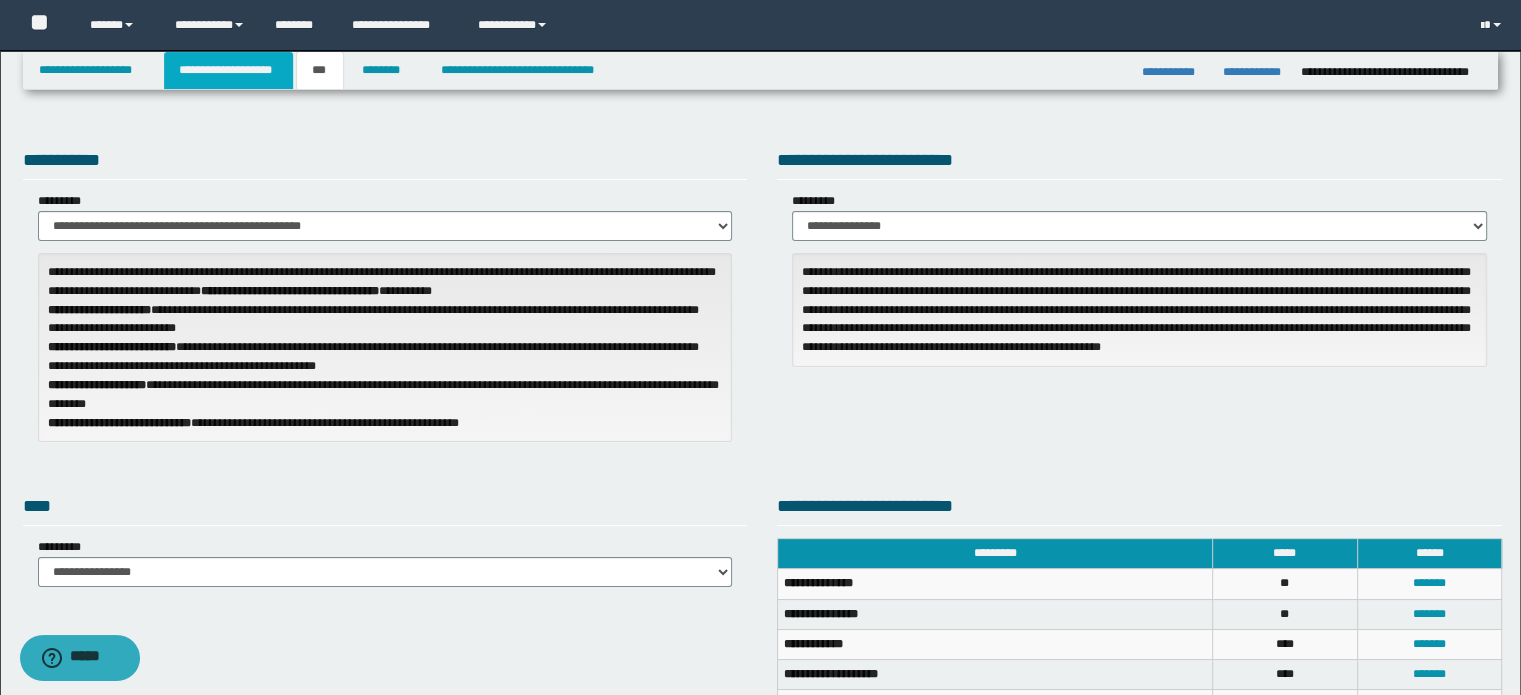 click on "**********" at bounding box center [228, 70] 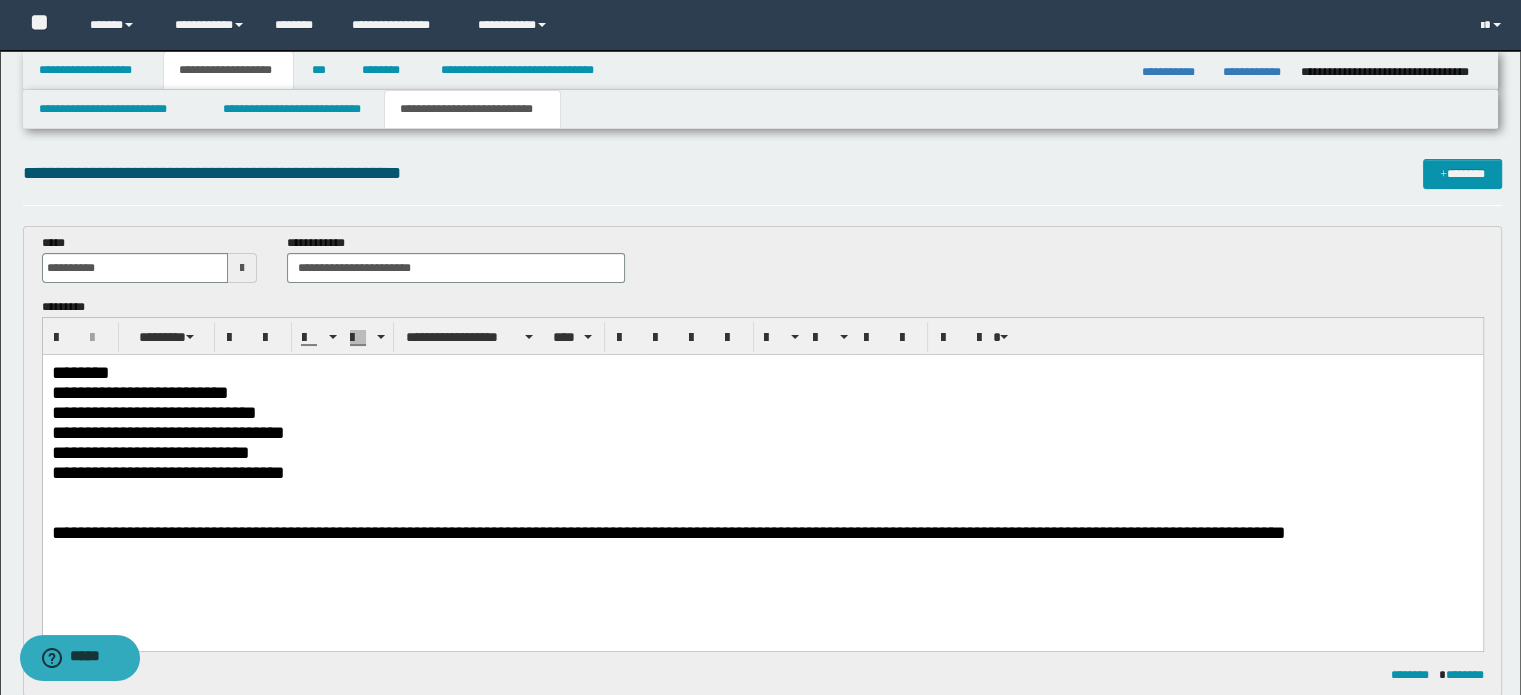 click on "**********" at bounding box center (668, 531) 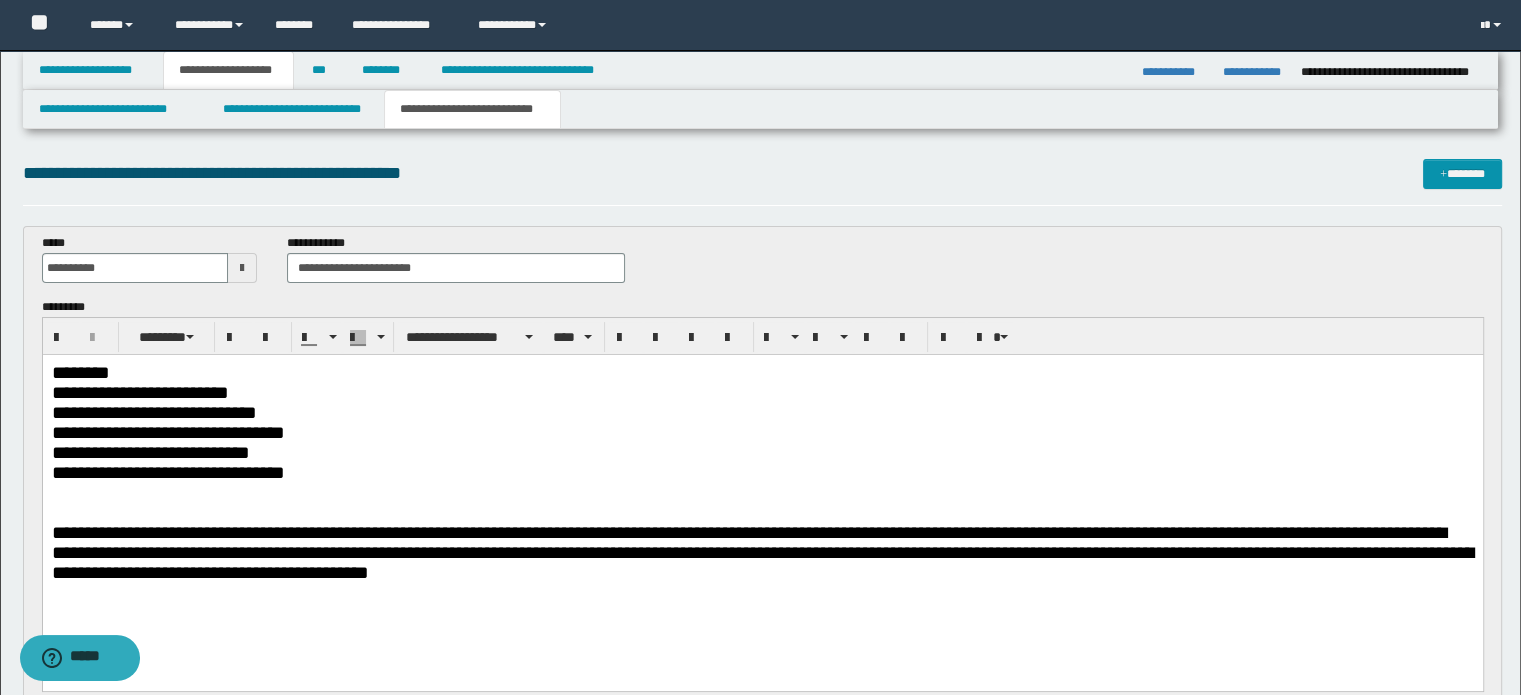 click on "**********" at bounding box center (766, 551) 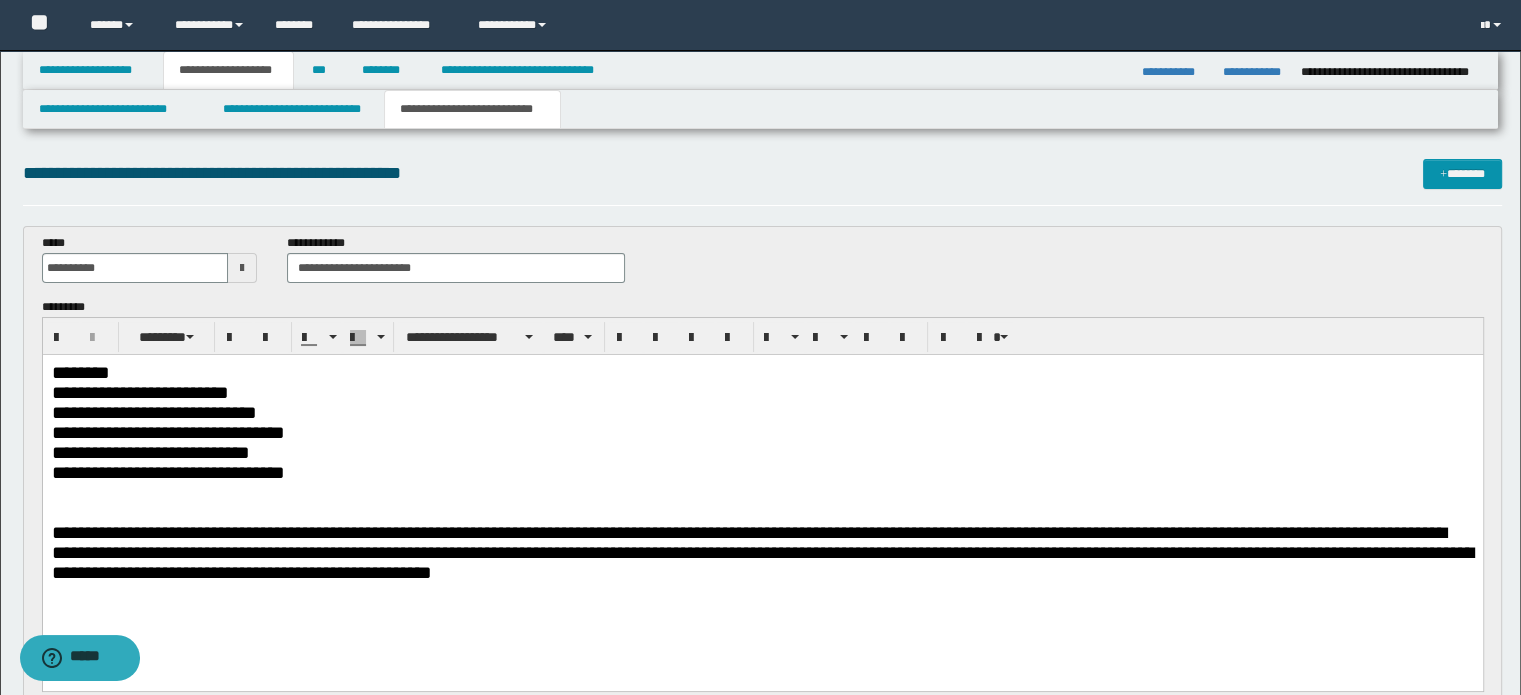 click on "**********" at bounding box center (766, 551) 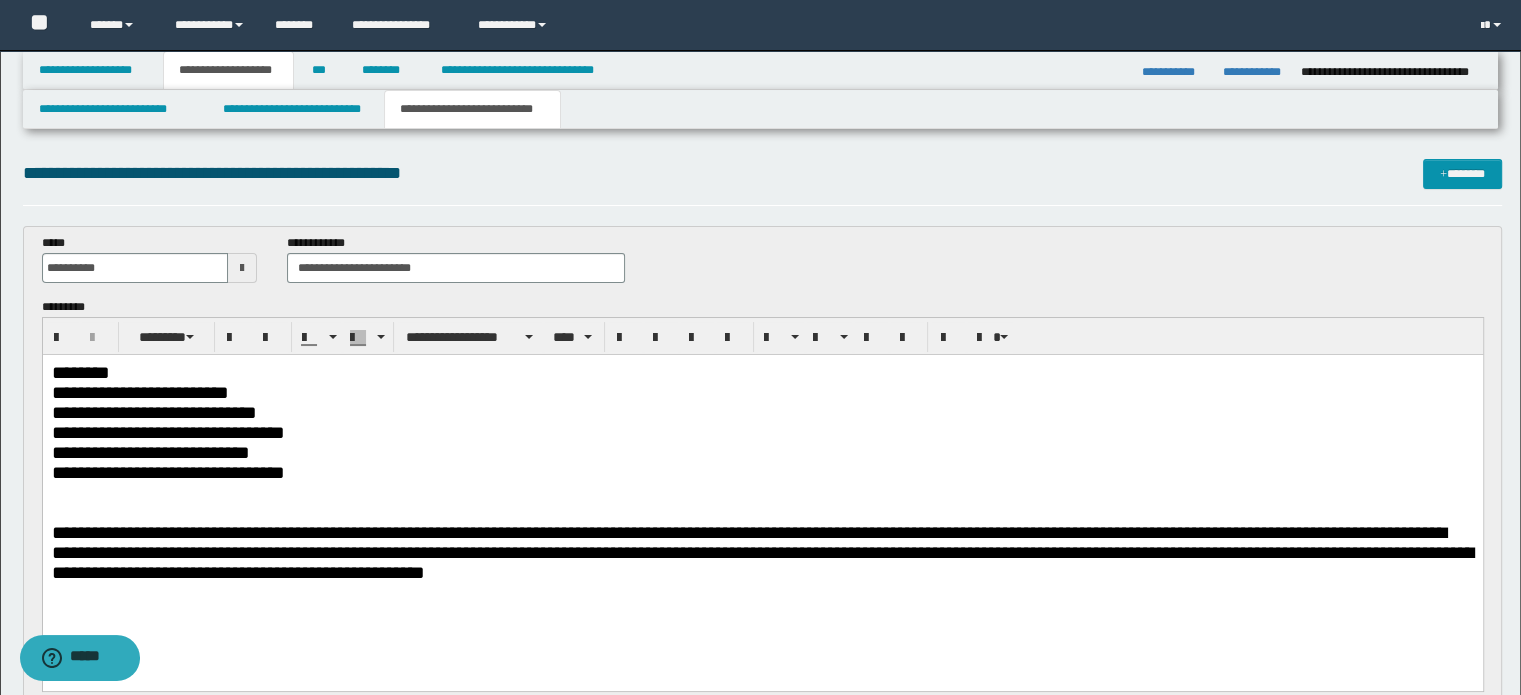 click on "**********" at bounding box center (766, 551) 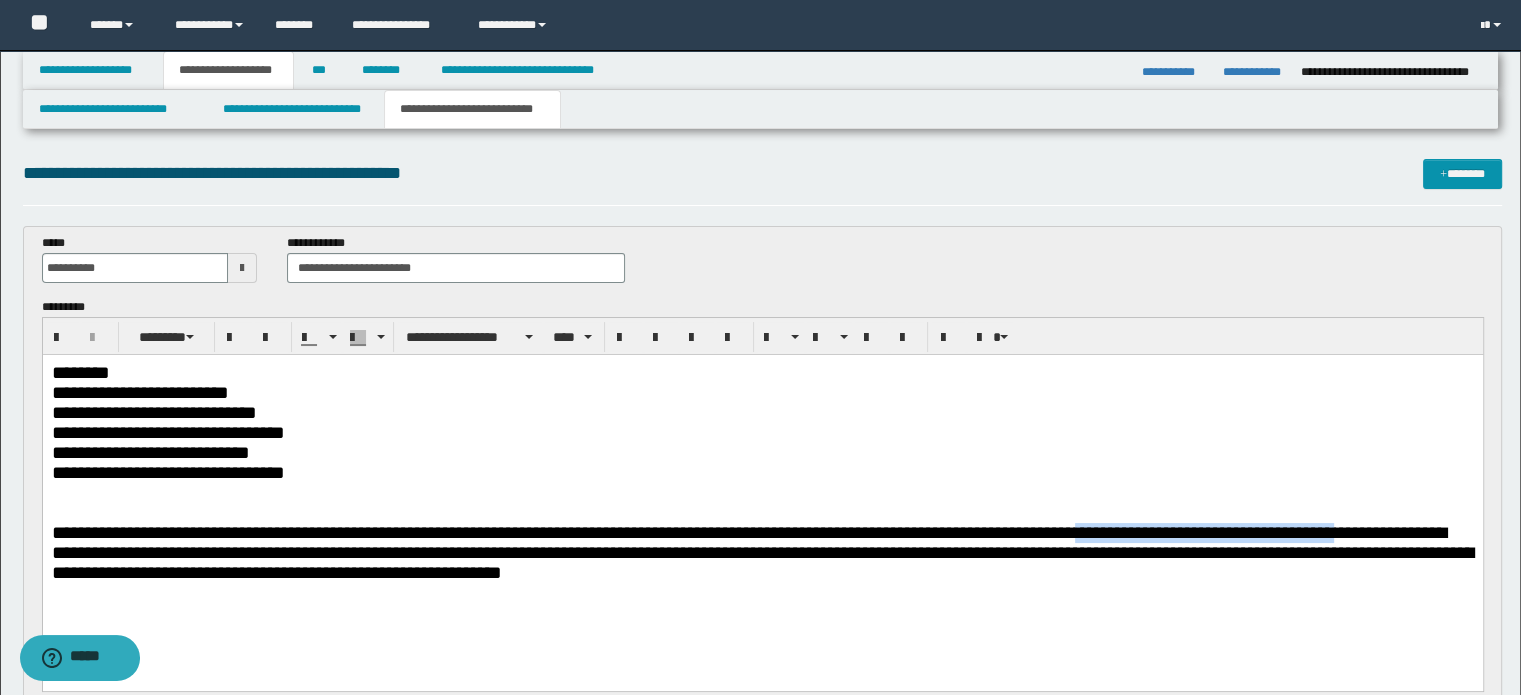 drag, startPoint x: 1148, startPoint y: 529, endPoint x: 1427, endPoint y: 532, distance: 279.01614 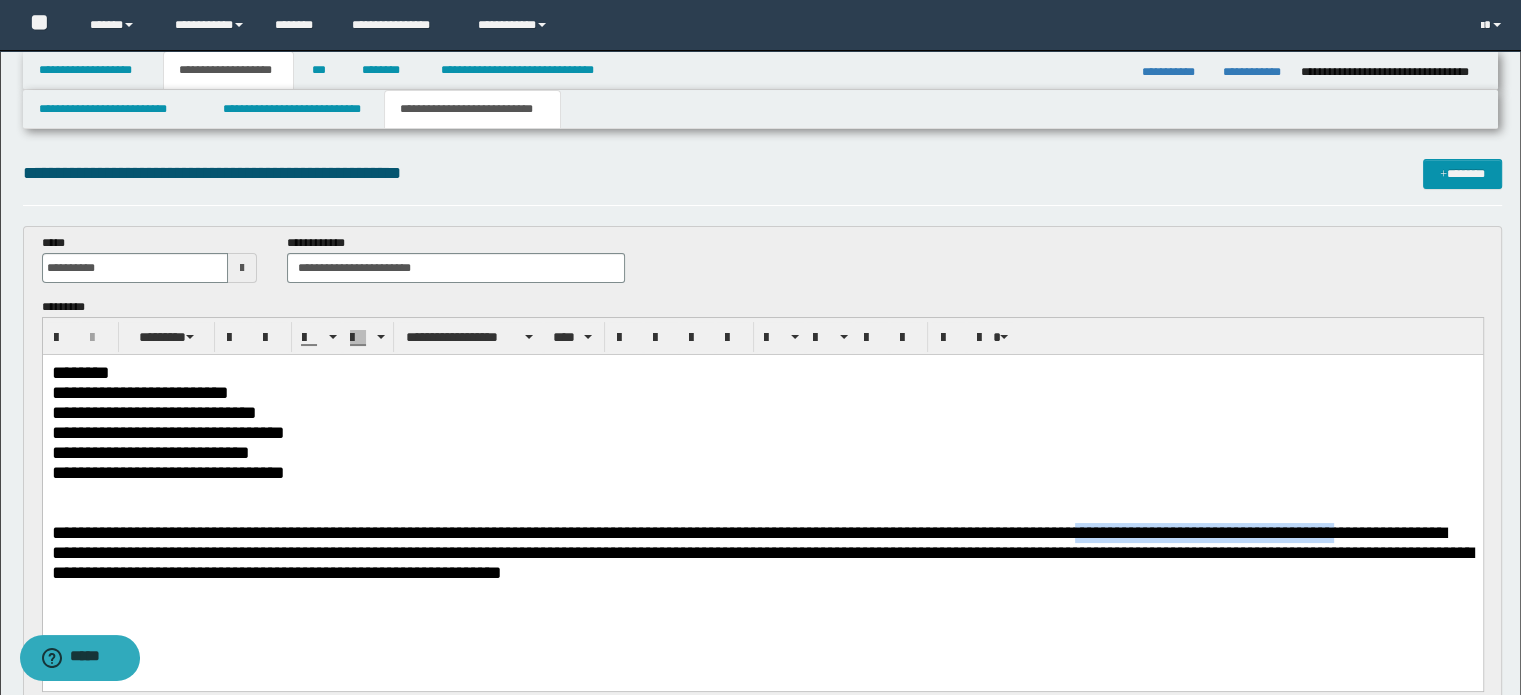 click on "**********" at bounding box center (766, 551) 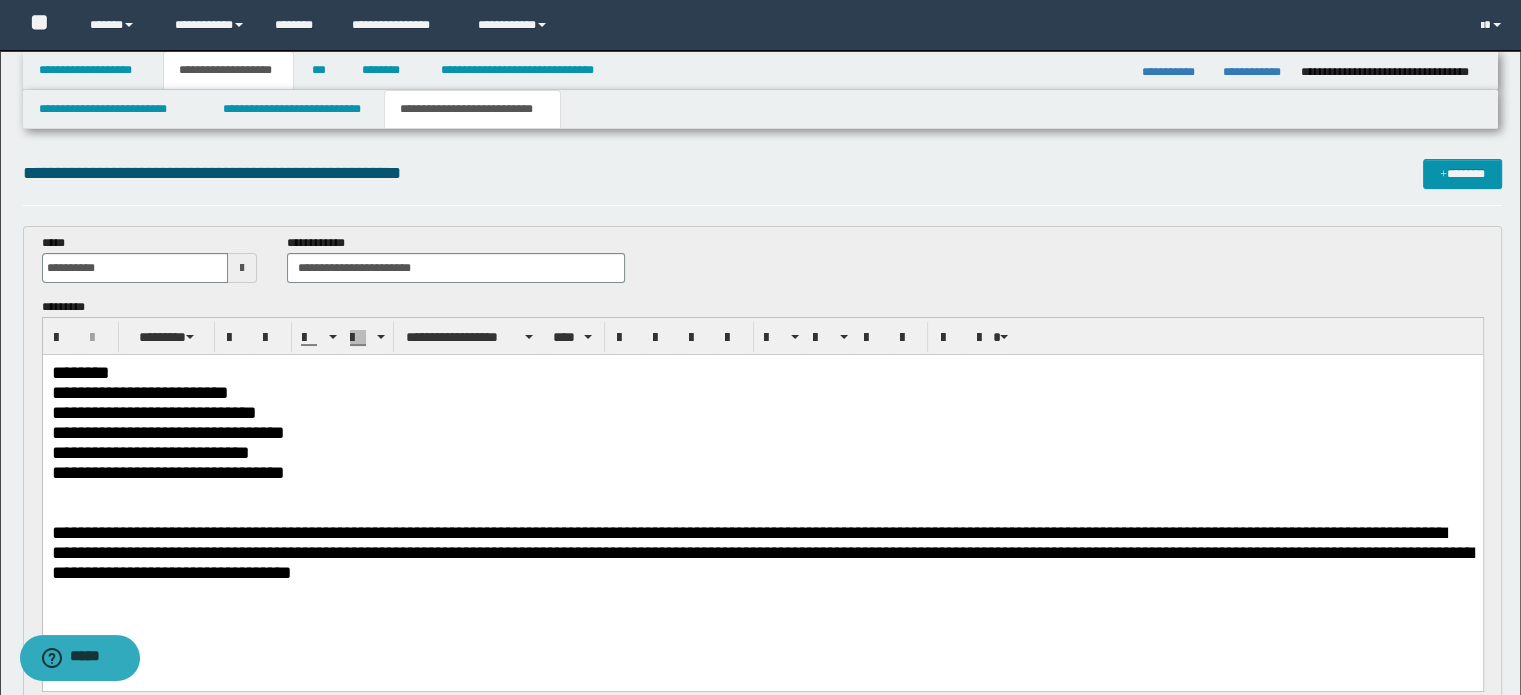 click on "**********" at bounding box center (766, 551) 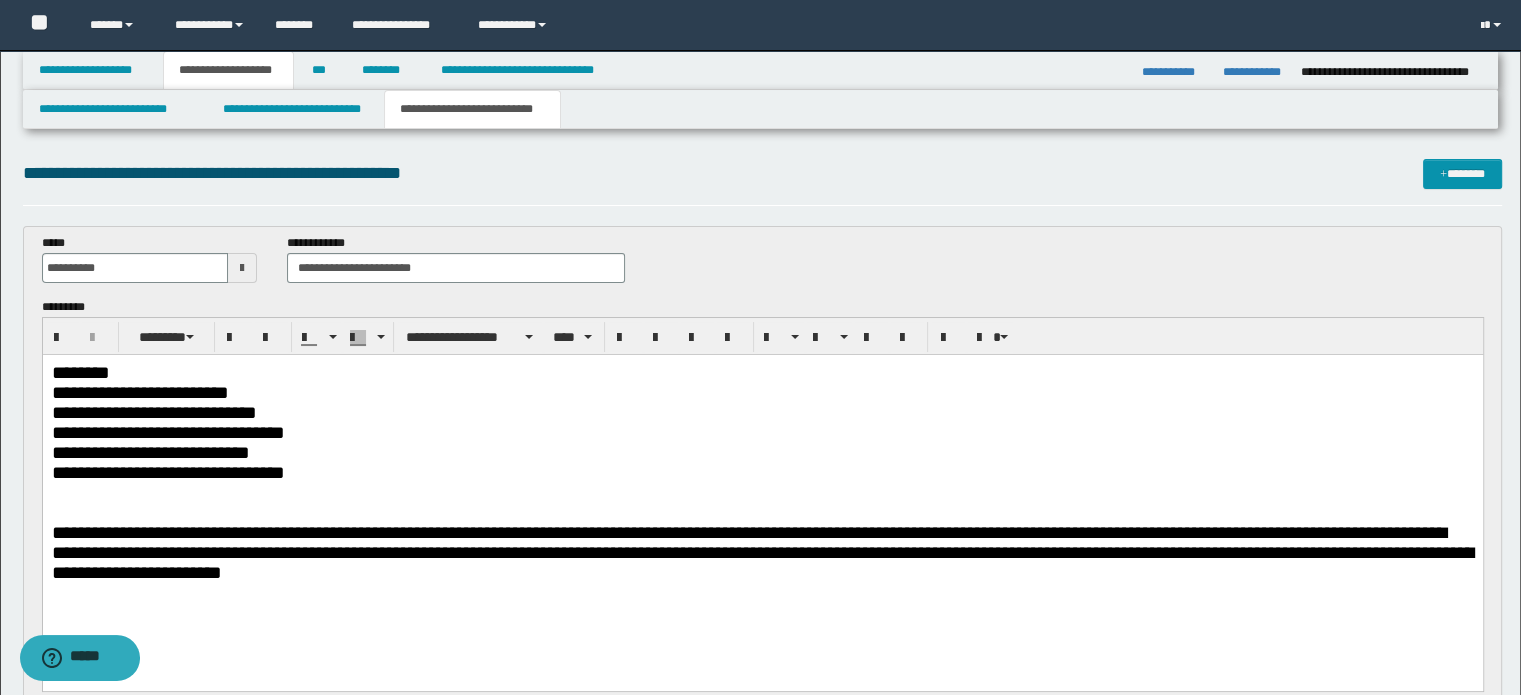 click on "**********" at bounding box center [766, 551] 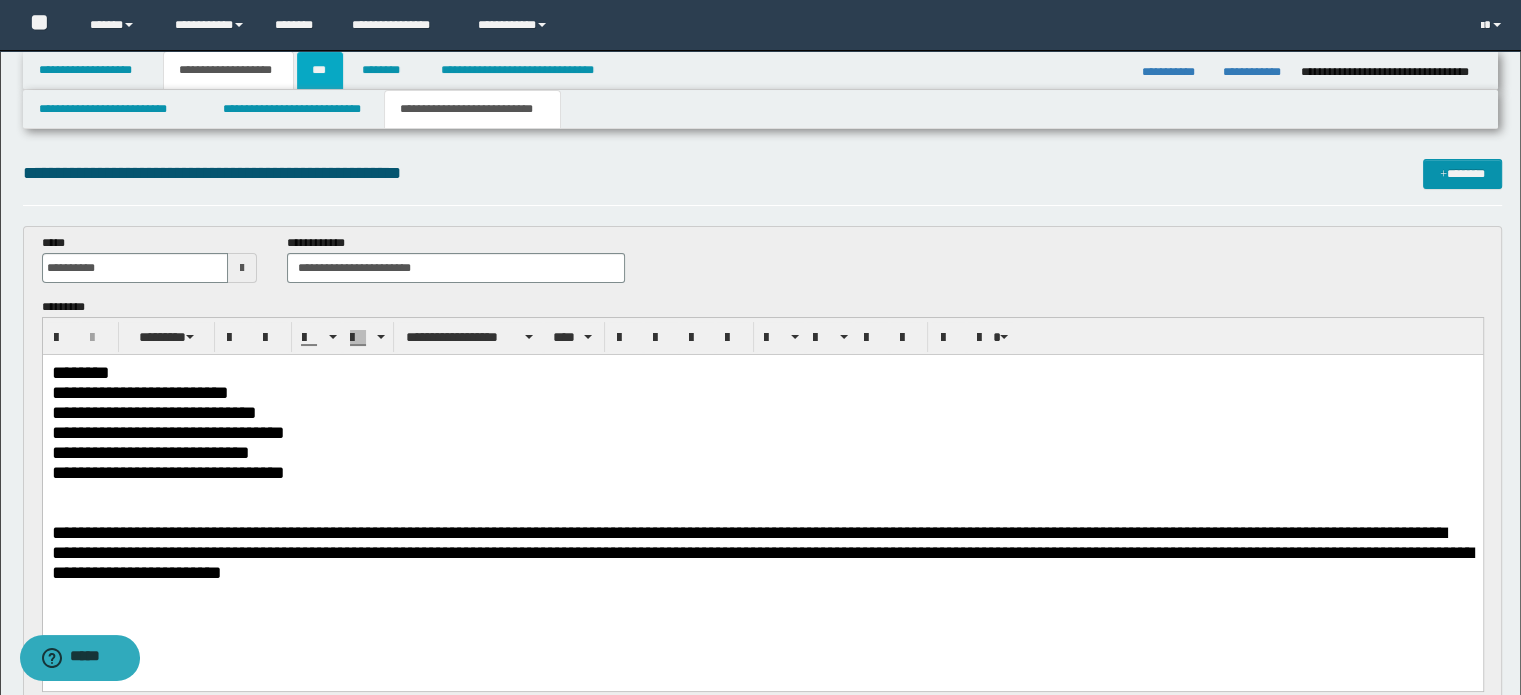 click on "***" at bounding box center [320, 70] 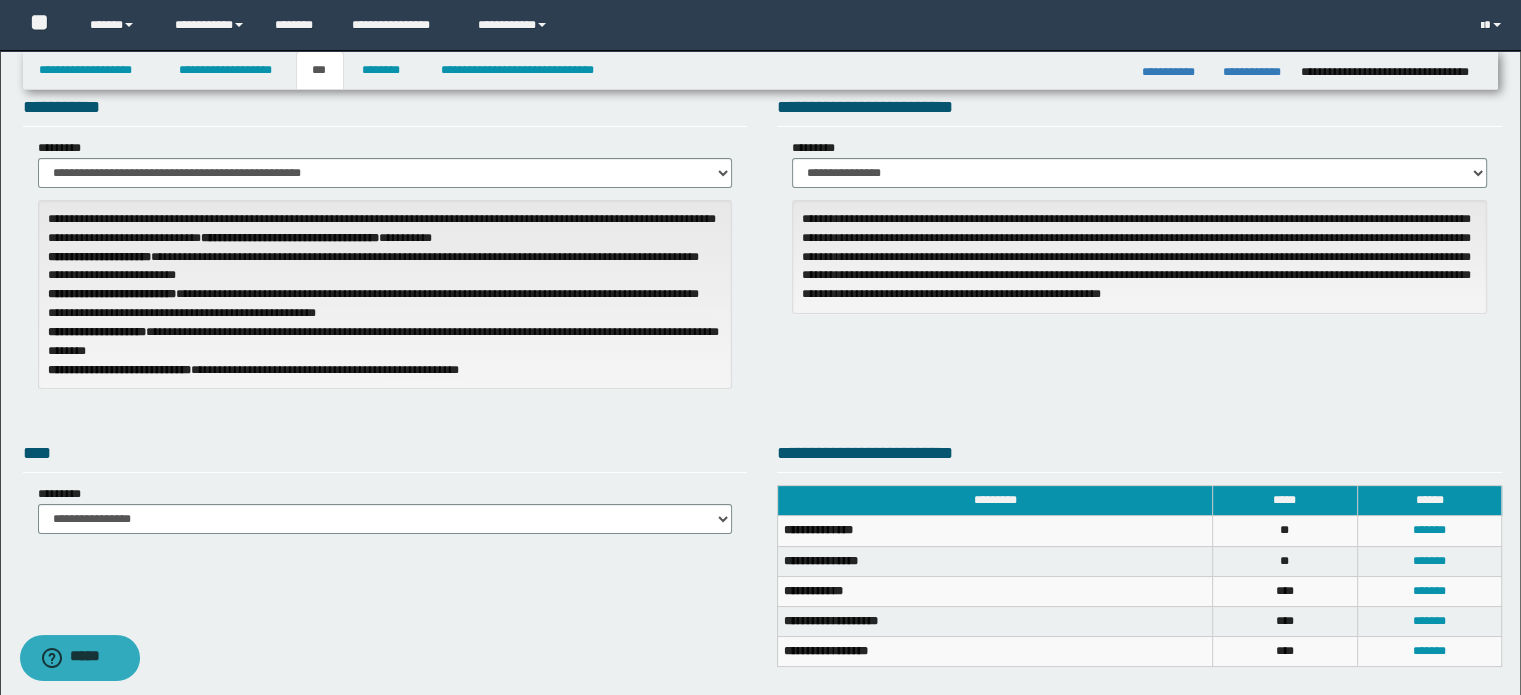 scroll, scrollTop: 0, scrollLeft: 0, axis: both 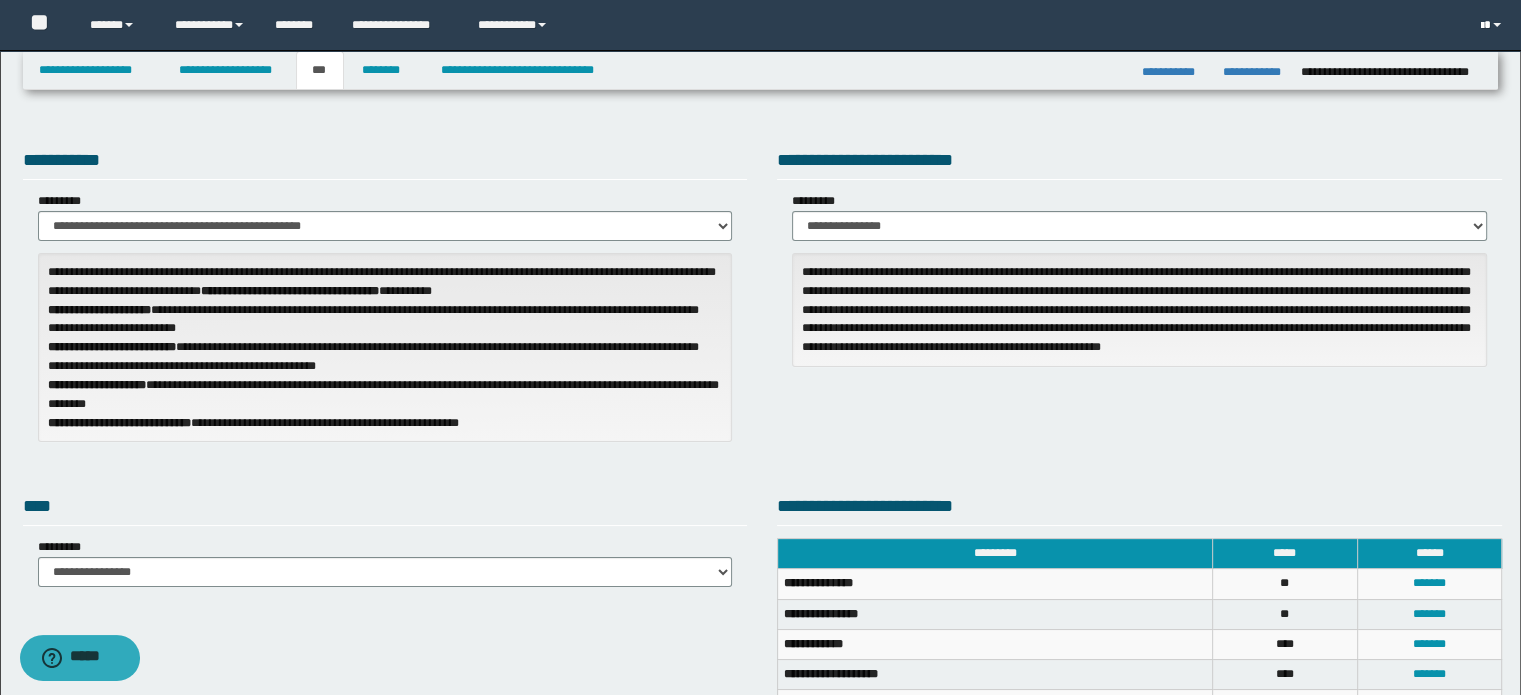 click at bounding box center (1493, 25) 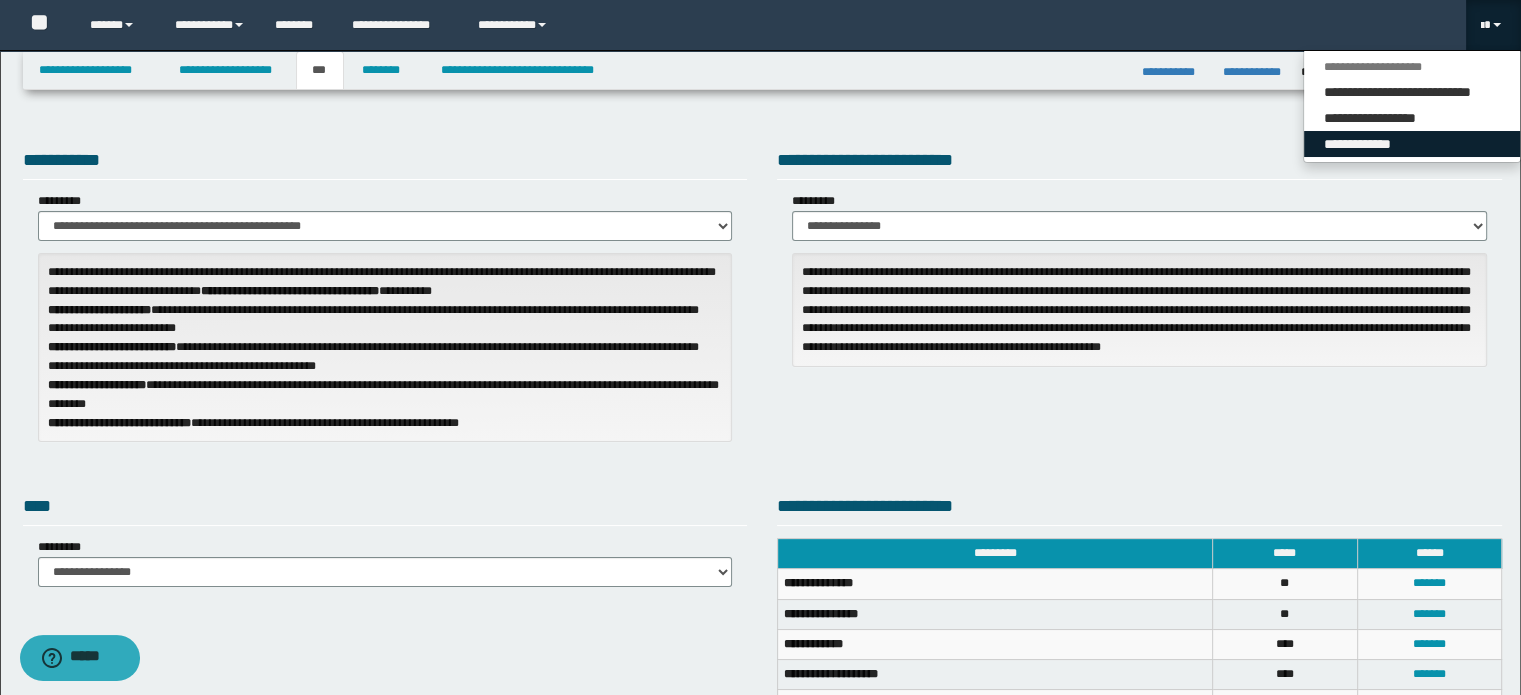 click on "**********" at bounding box center (1412, 144) 